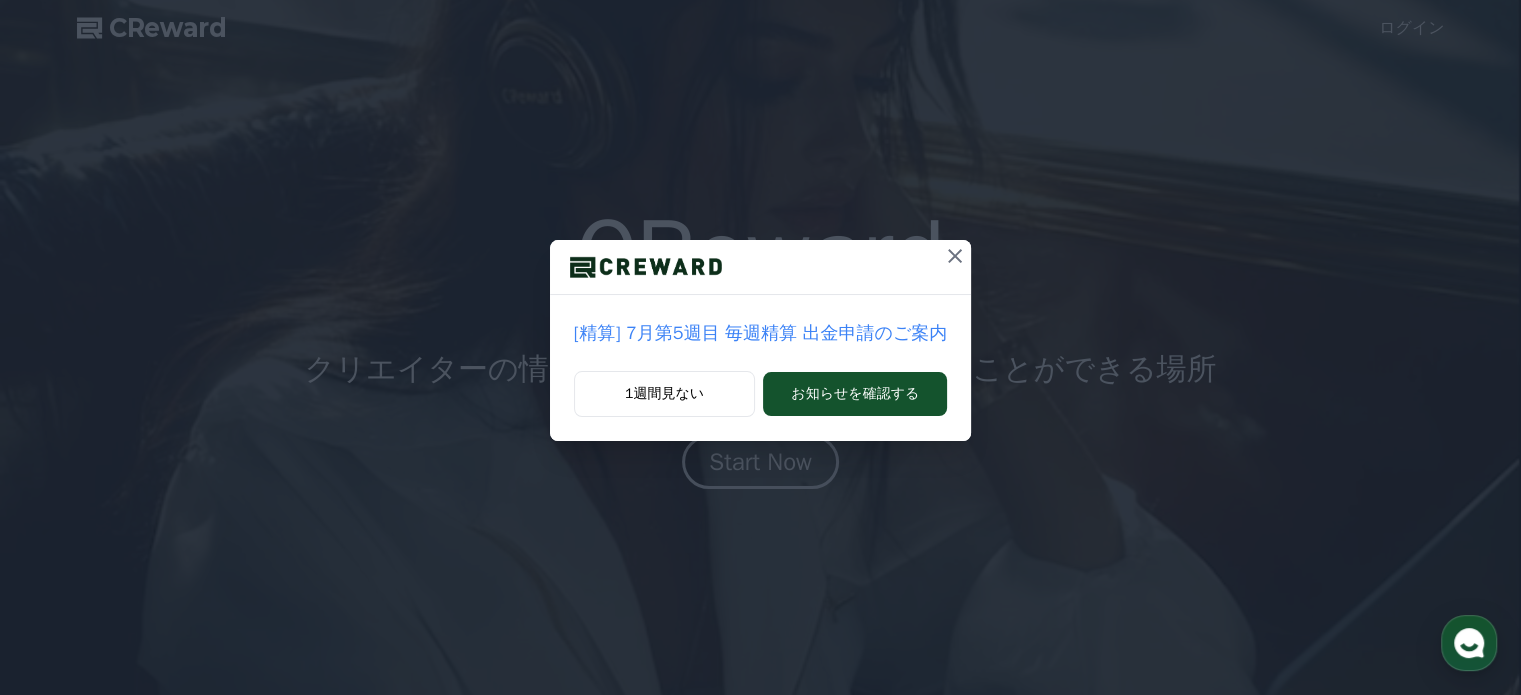 scroll, scrollTop: 0, scrollLeft: 0, axis: both 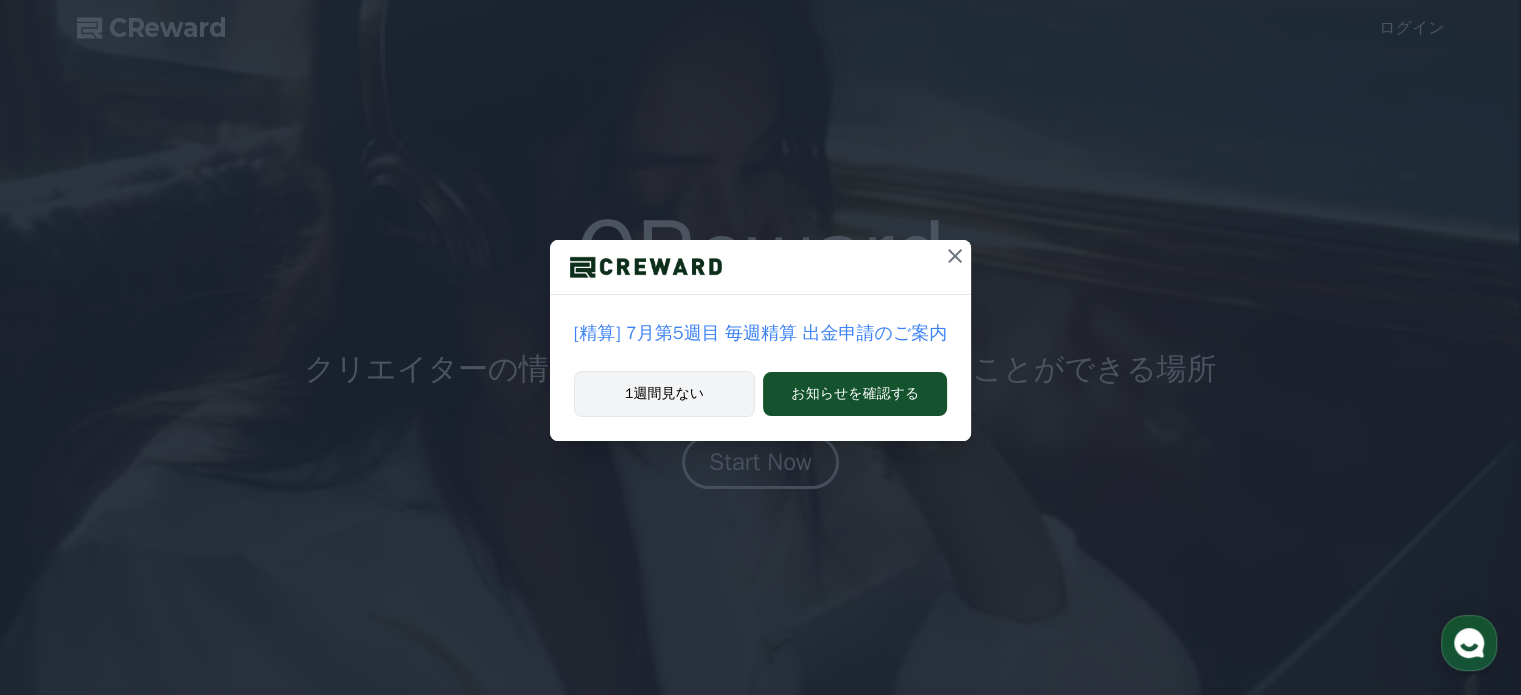 click on "1週間見ない" at bounding box center (664, 394) 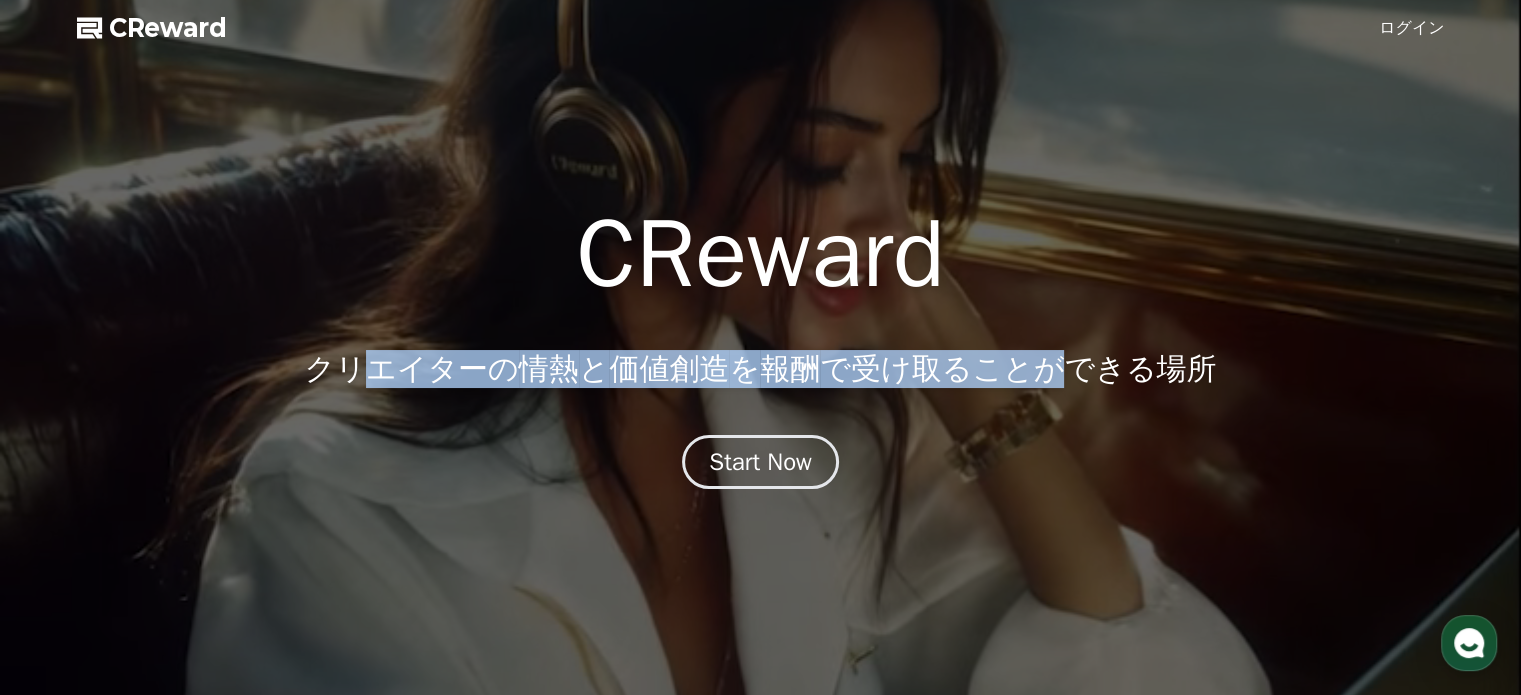 drag, startPoint x: 432, startPoint y: 374, endPoint x: 1020, endPoint y: 370, distance: 588.0136 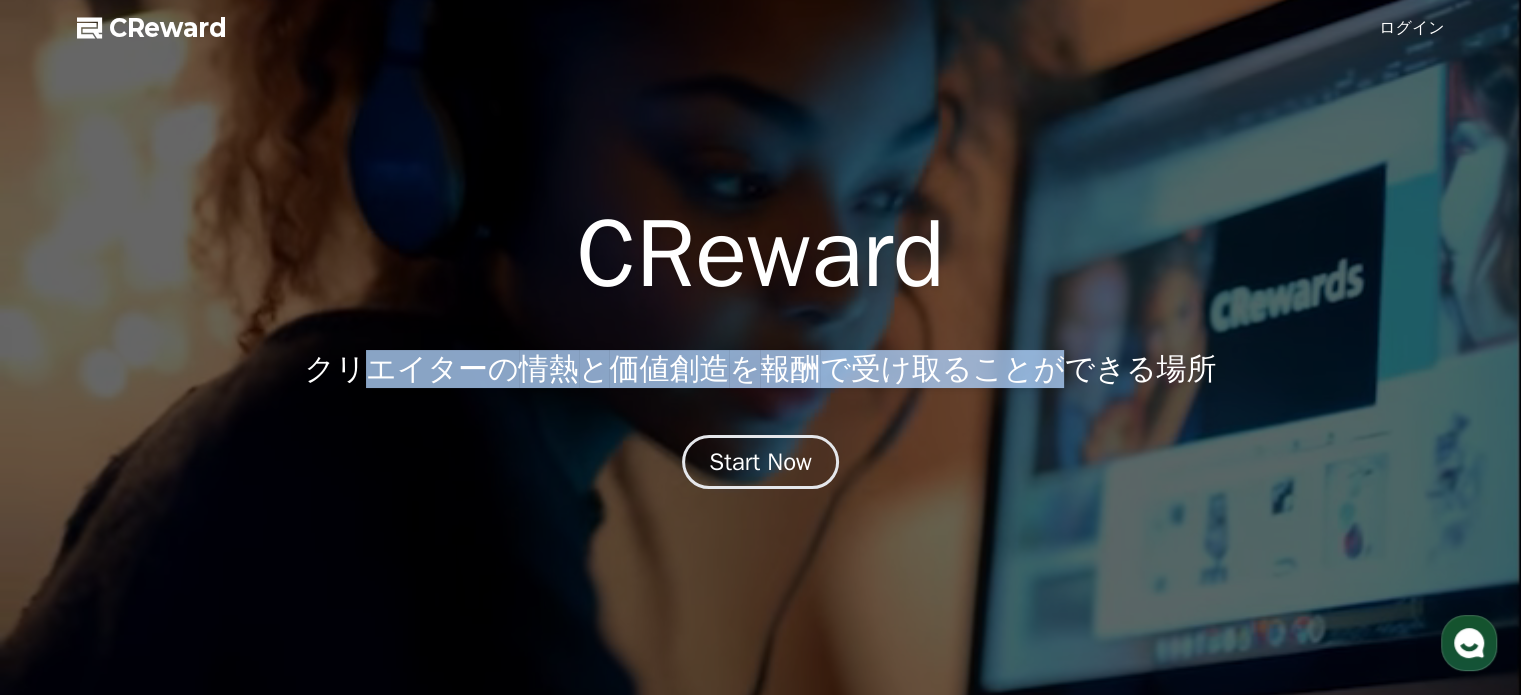 click on "クリエイターの 情熱 と 価値創造 を 報酬 で受け取ることができる場所" at bounding box center [761, 369] 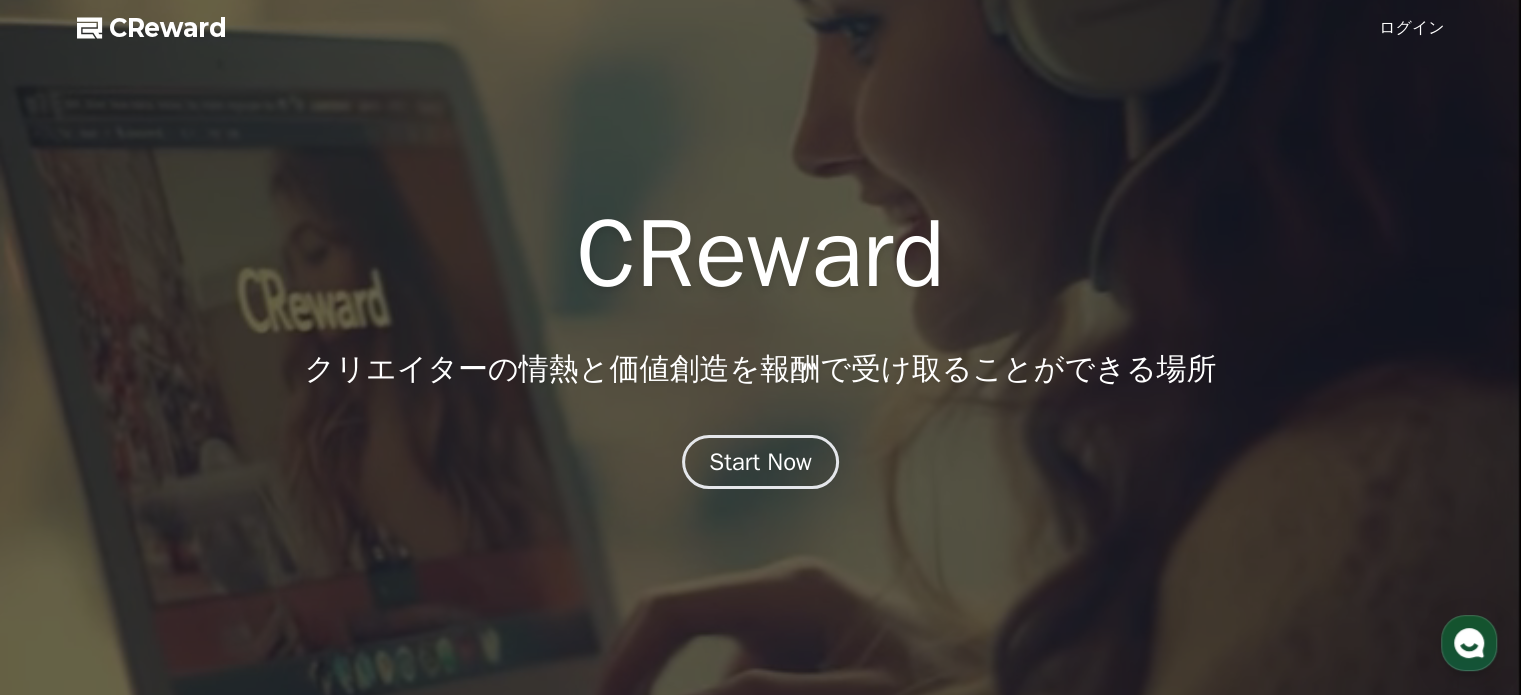 click on "CReward   クリエイターの 情熱 と 価値創造 を 報酬 で受け取ることができる場所     Start Now" at bounding box center [760, 348] 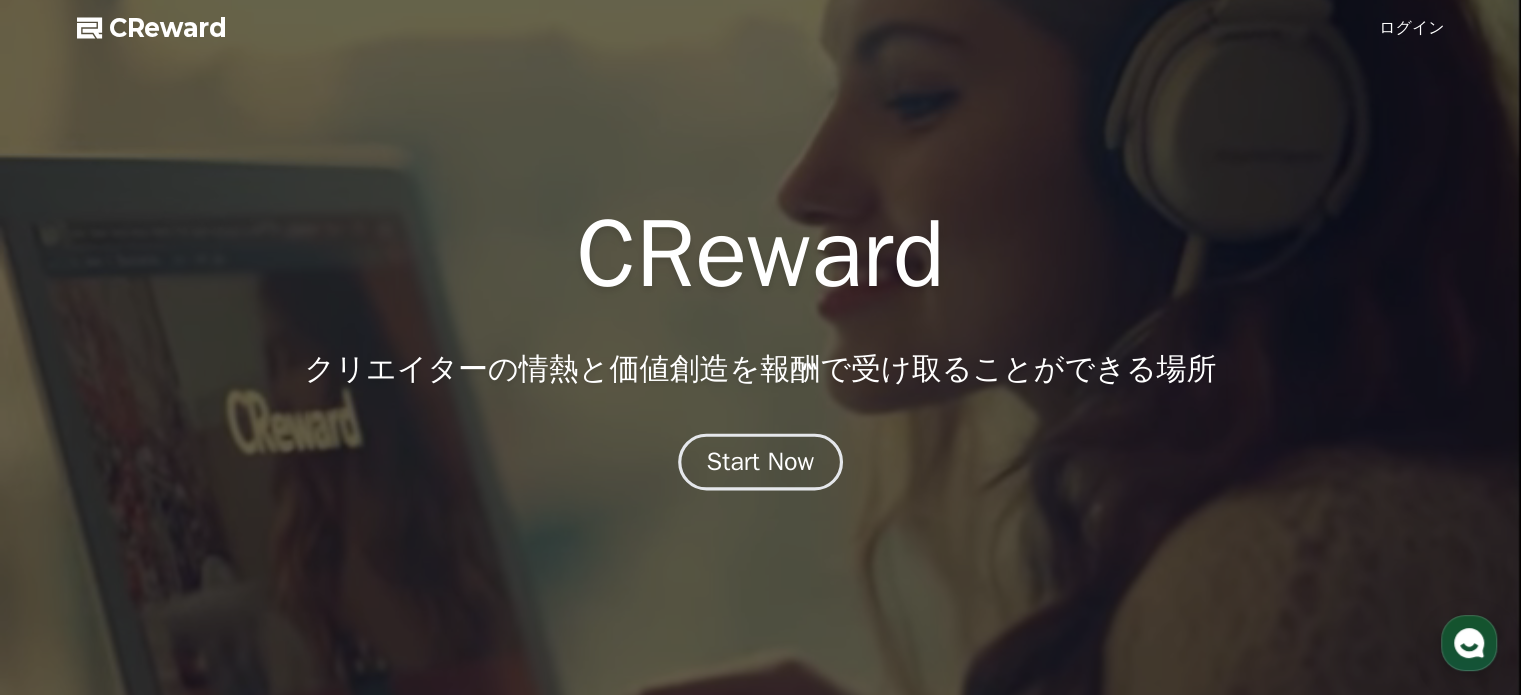 click on "Start Now" at bounding box center (761, 462) 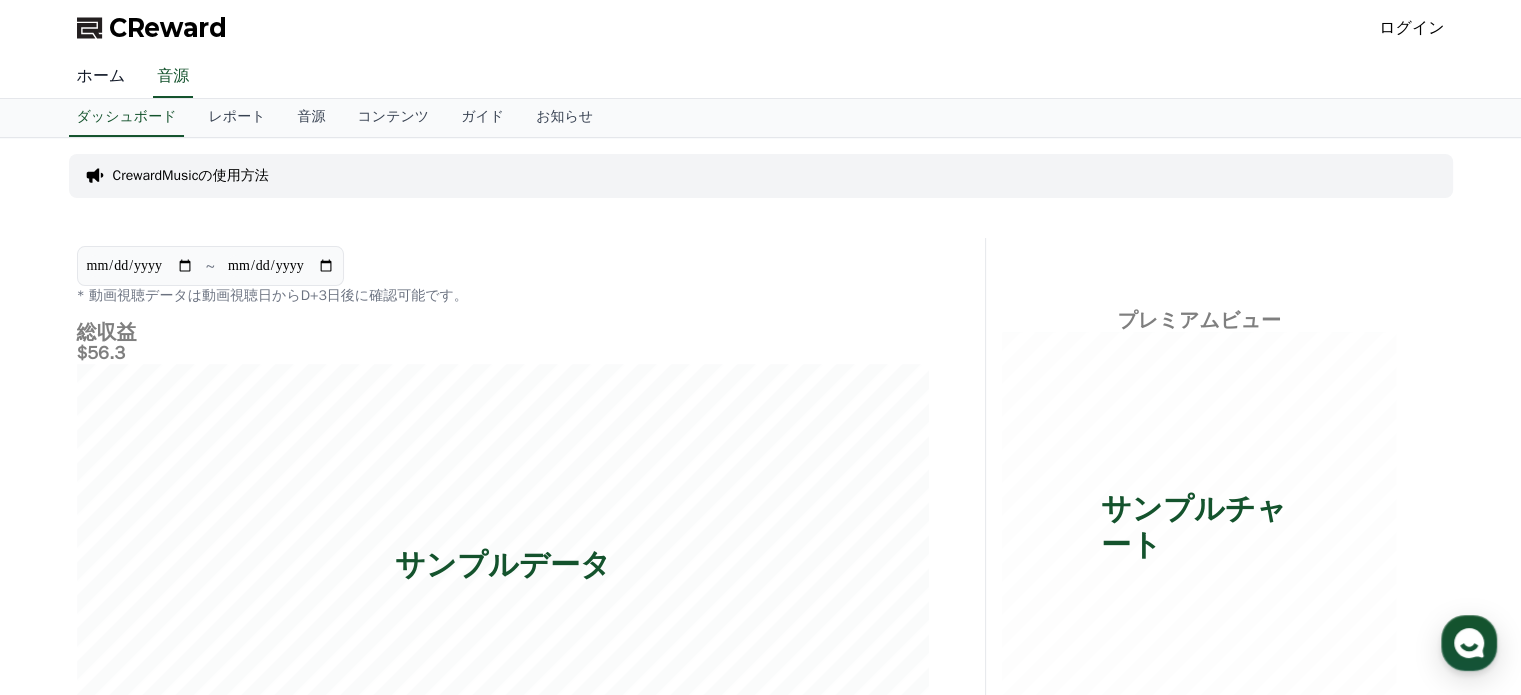 click on "ホーム" at bounding box center (101, 77) 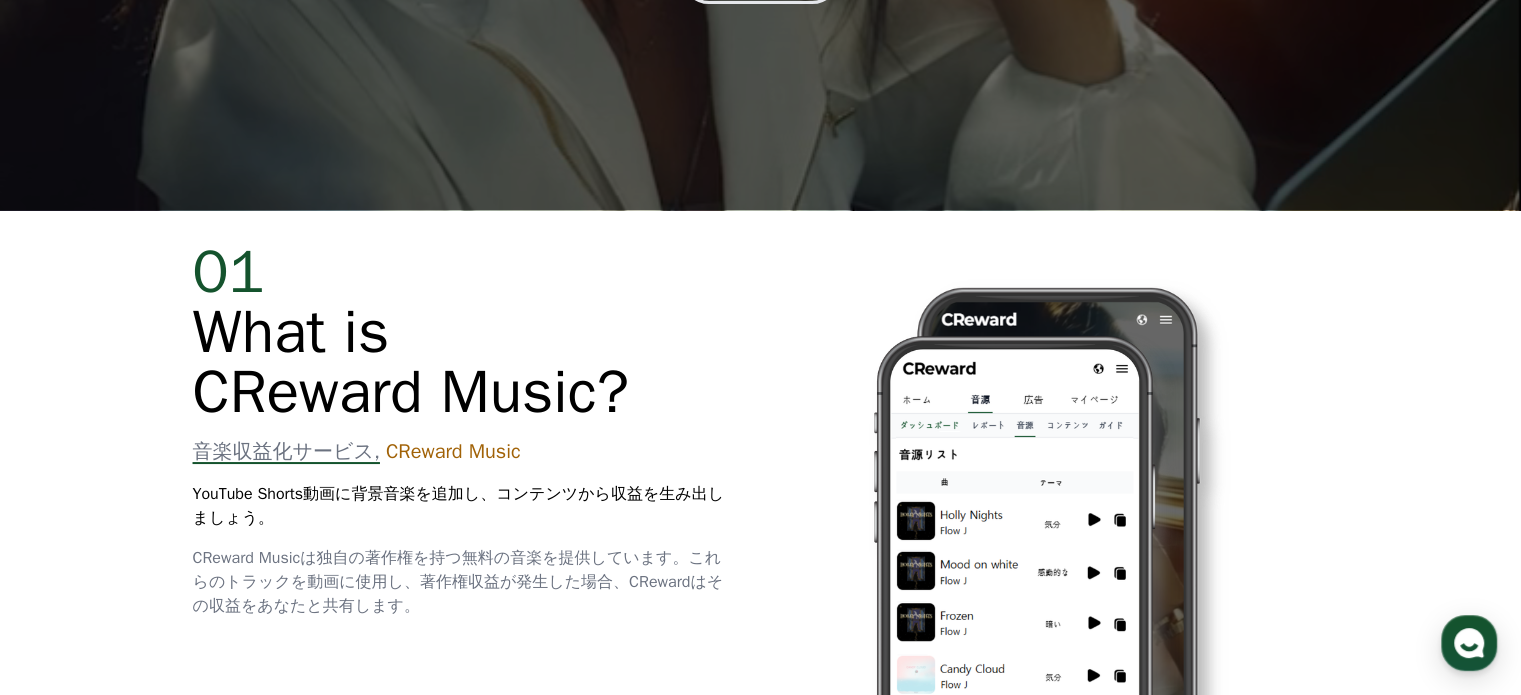 scroll, scrollTop: 600, scrollLeft: 0, axis: vertical 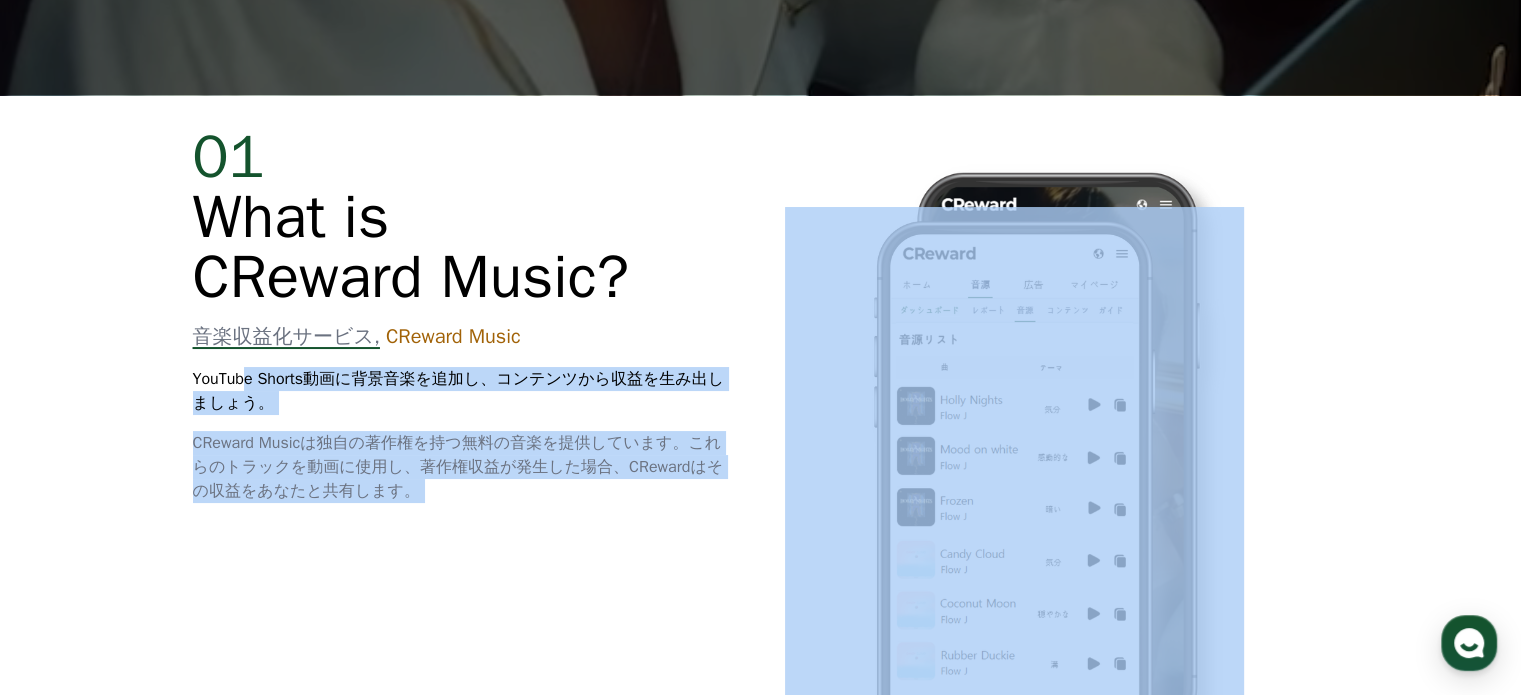drag, startPoint x: 277, startPoint y: 383, endPoint x: 858, endPoint y: 367, distance: 581.2203 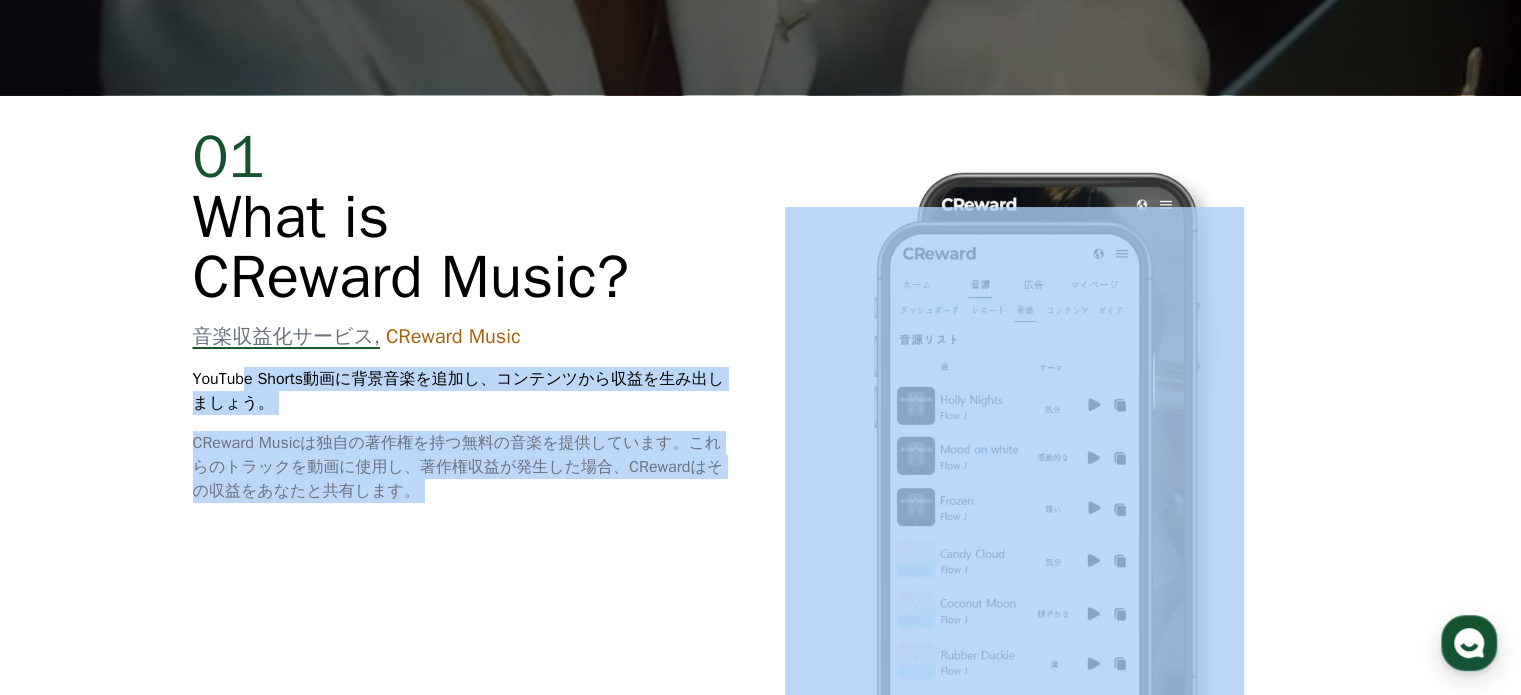 click on "01   What is   CReward Music?   音楽収益化サービス,   CReward Music   YouTube Shorts動画に背景音楽を追加し、コンテンツから収益を生み出しましょう。 CReward Musicは独自の著作権を持つ無料の音楽を提供しています。これらのトラックを動画に使用し、著作権収益が発生した場合、CRewardはその収益をあなたと共有します。" at bounding box center [761, 471] 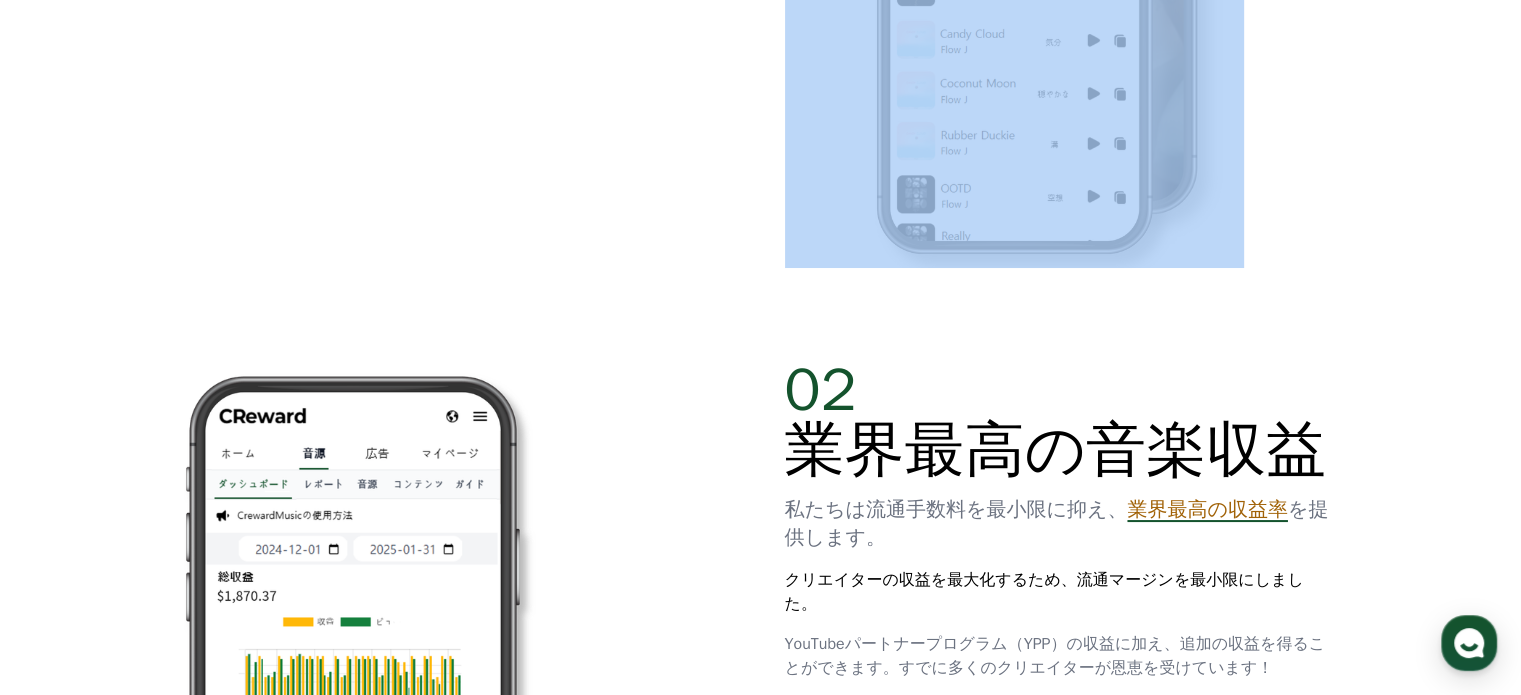 scroll, scrollTop: 1300, scrollLeft: 0, axis: vertical 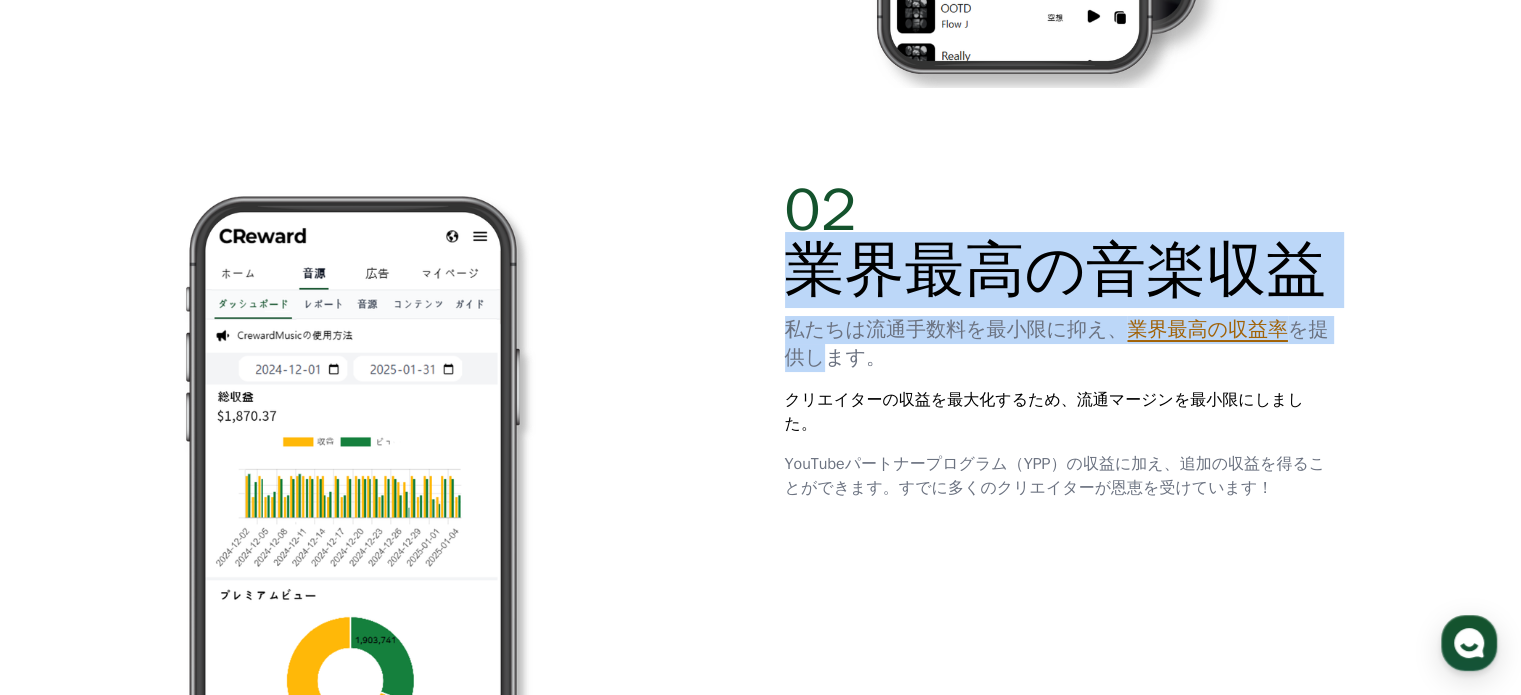 drag, startPoint x: 804, startPoint y: 291, endPoint x: 1334, endPoint y: 327, distance: 531.22125 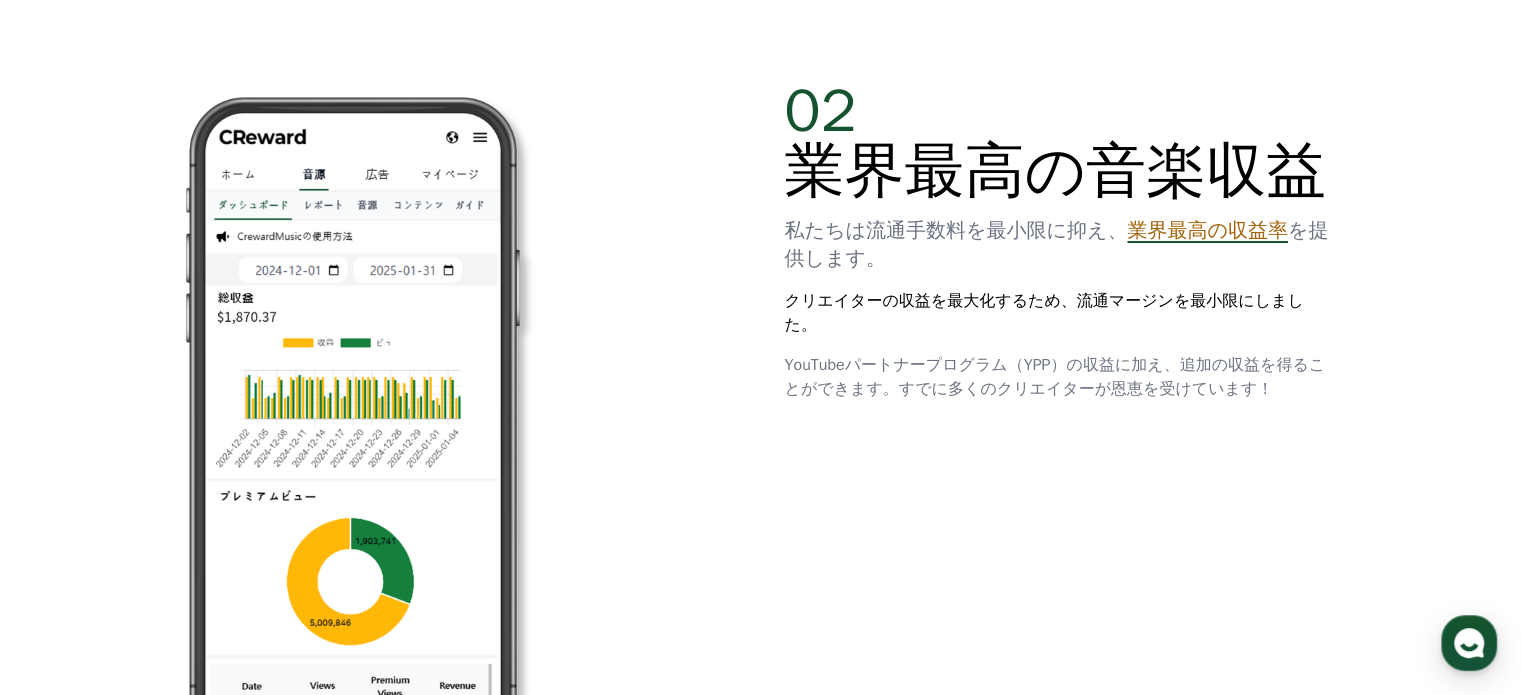 scroll, scrollTop: 1400, scrollLeft: 0, axis: vertical 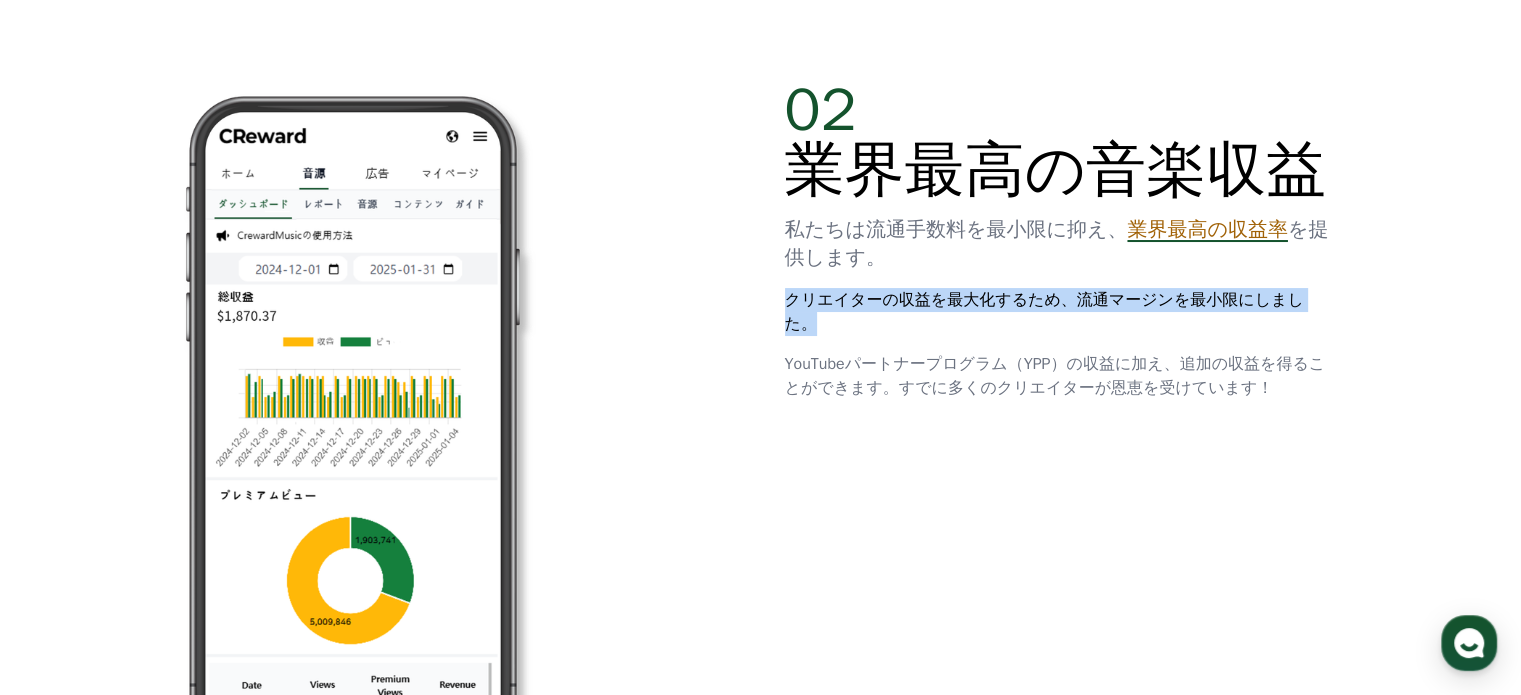 drag, startPoint x: 773, startPoint y: 289, endPoint x: 1288, endPoint y: 310, distance: 515.428 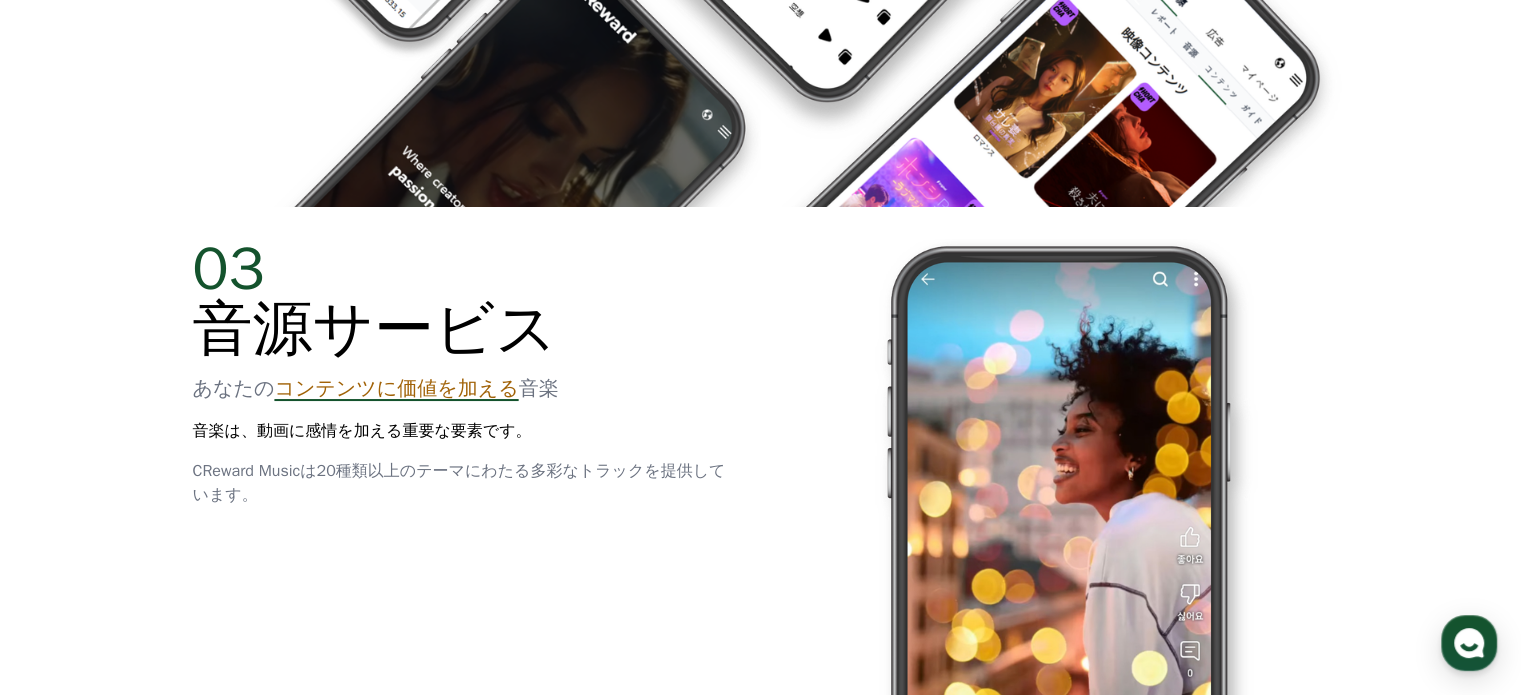 scroll, scrollTop: 2800, scrollLeft: 0, axis: vertical 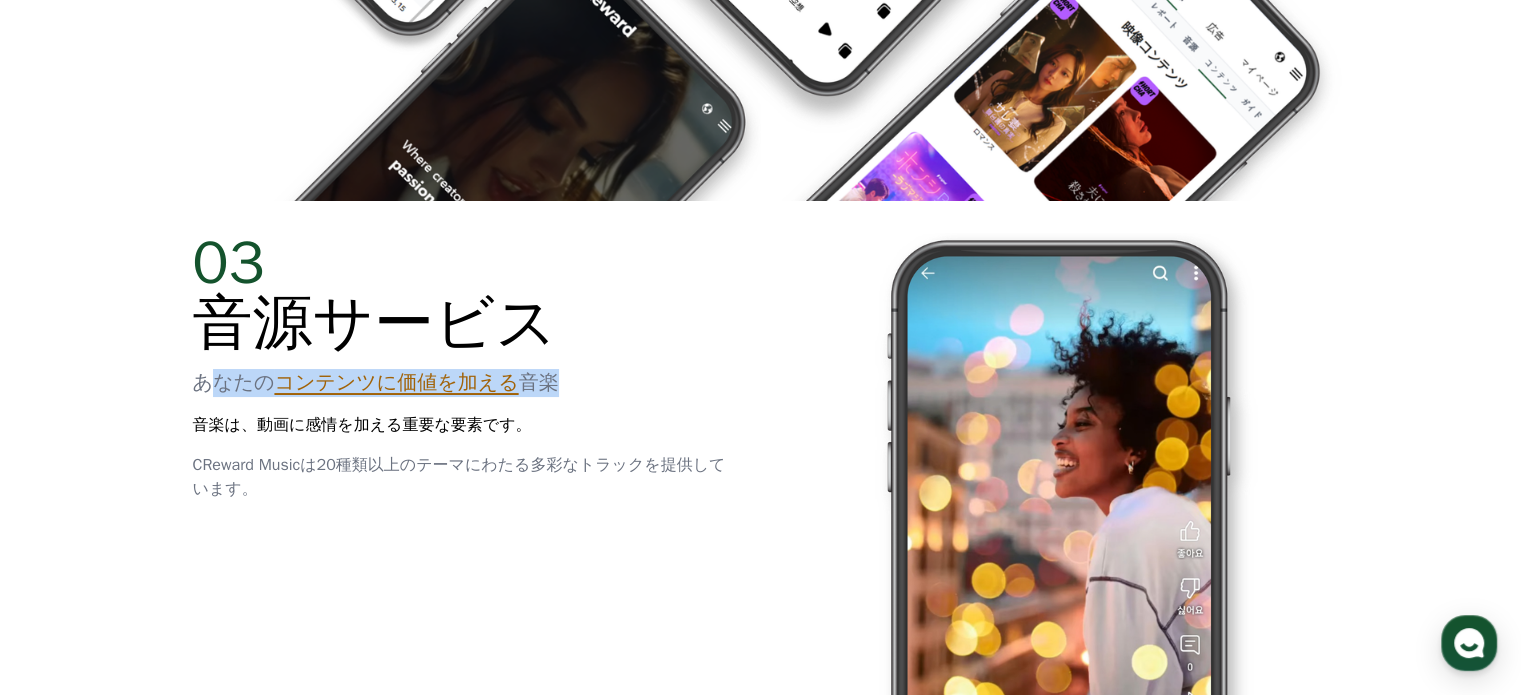 drag, startPoint x: 254, startPoint y: 376, endPoint x: 572, endPoint y: 381, distance: 318.0393 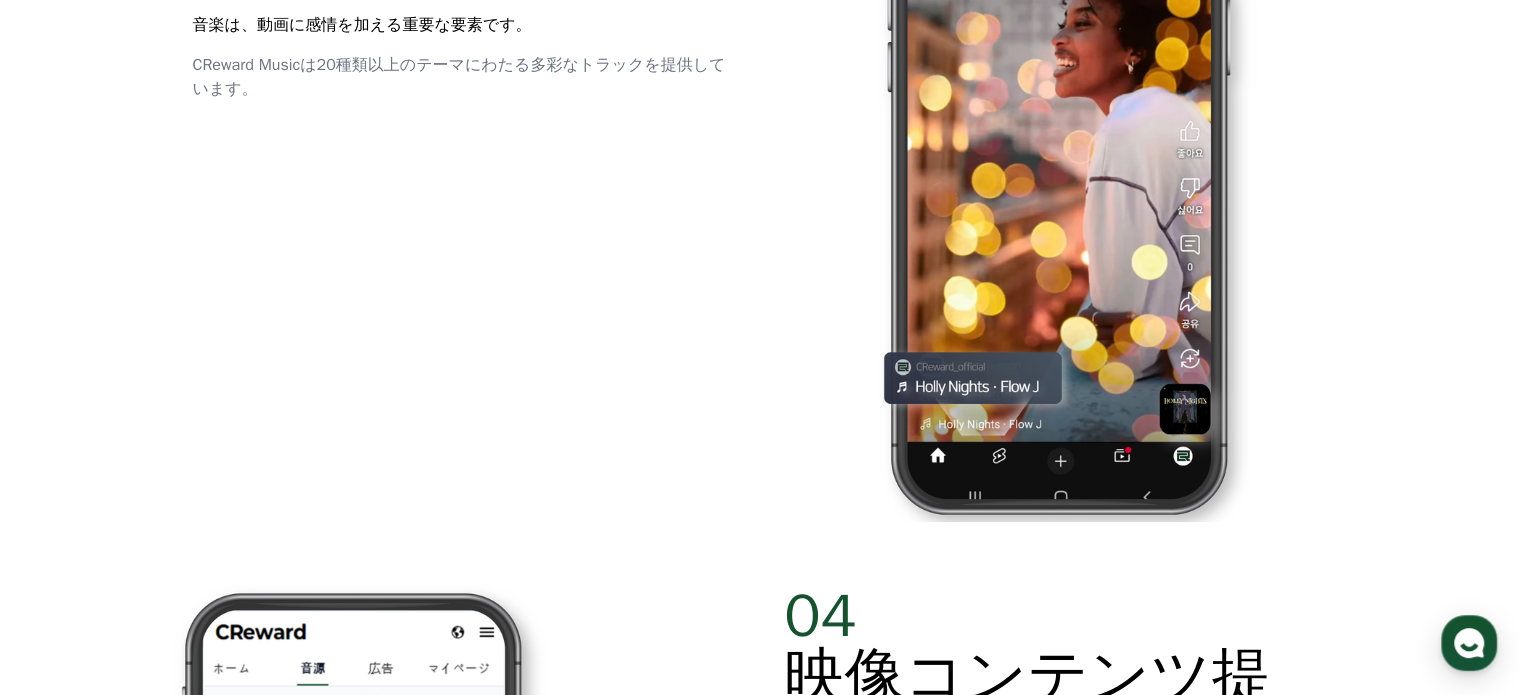 scroll, scrollTop: 3500, scrollLeft: 0, axis: vertical 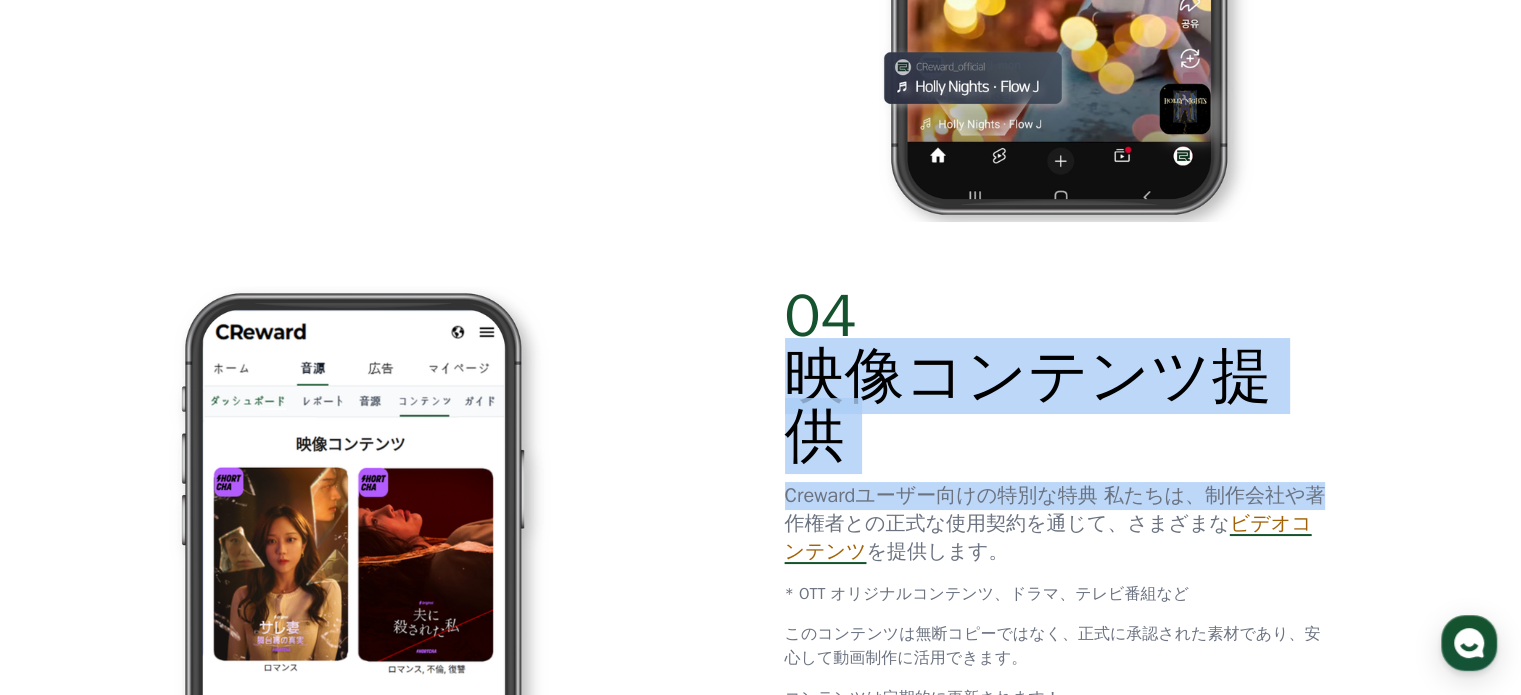 drag, startPoint x: 797, startPoint y: 374, endPoint x: 1272, endPoint y: 445, distance: 480.277 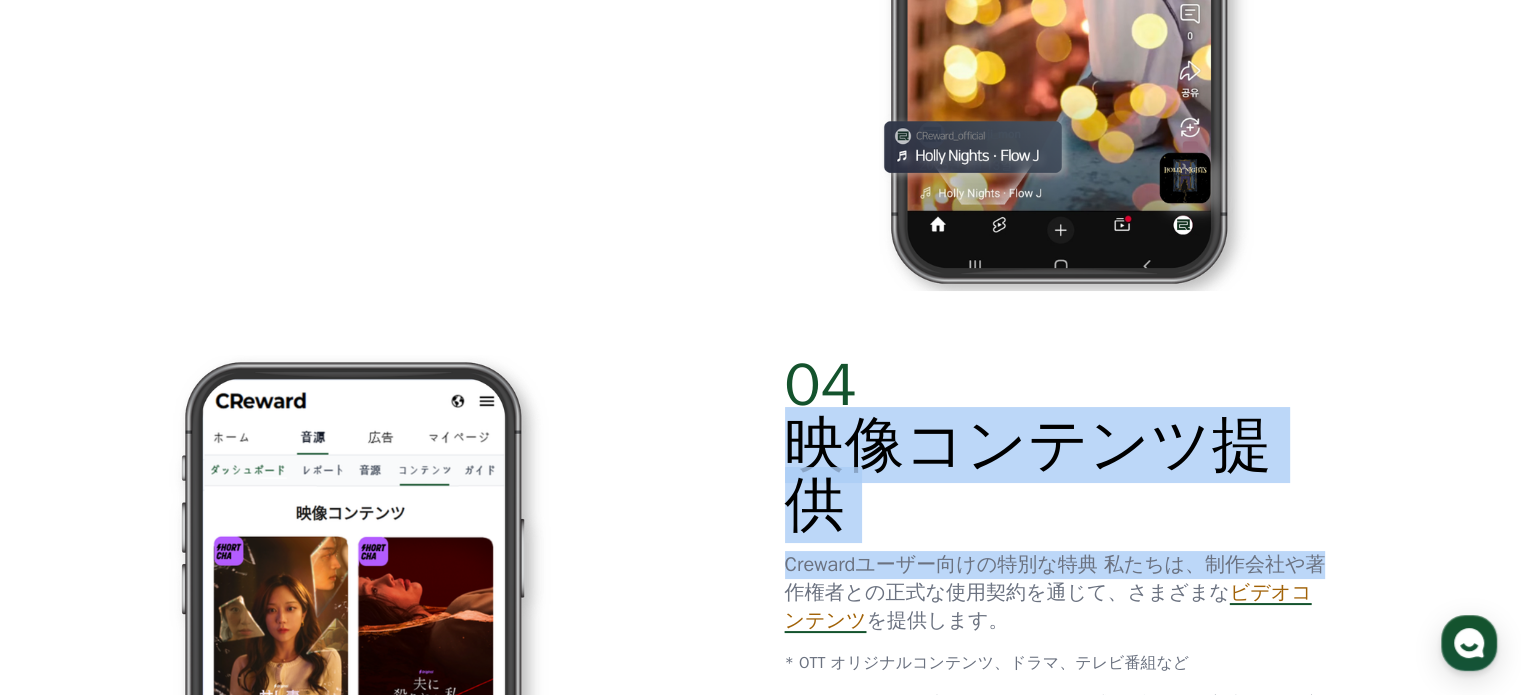 scroll, scrollTop: 3600, scrollLeft: 0, axis: vertical 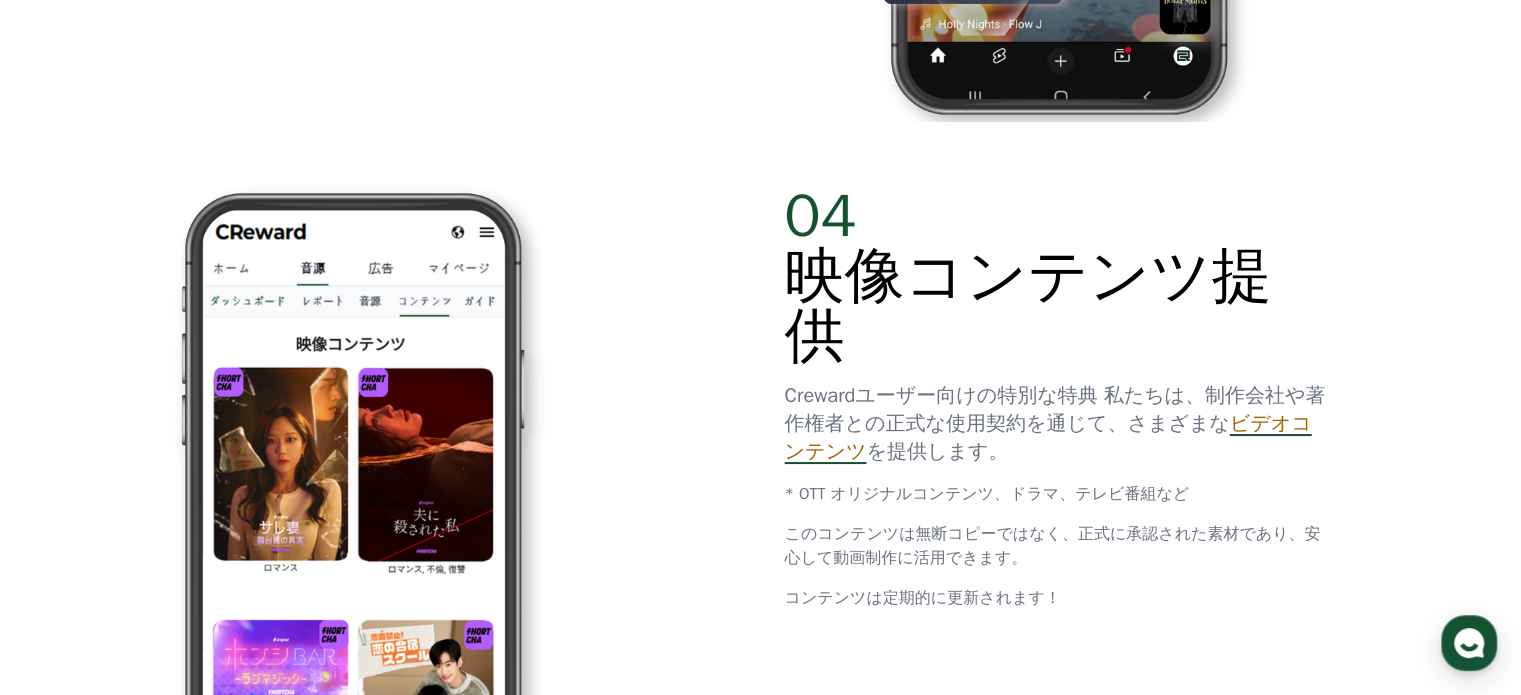 click on "Crewardユーザー向けの特別な特典 私たちは、制作会社や著作権者との正式な使用契約を通じて、さまざまな ビデオコンテンツ を提供します。" at bounding box center [1057, 424] 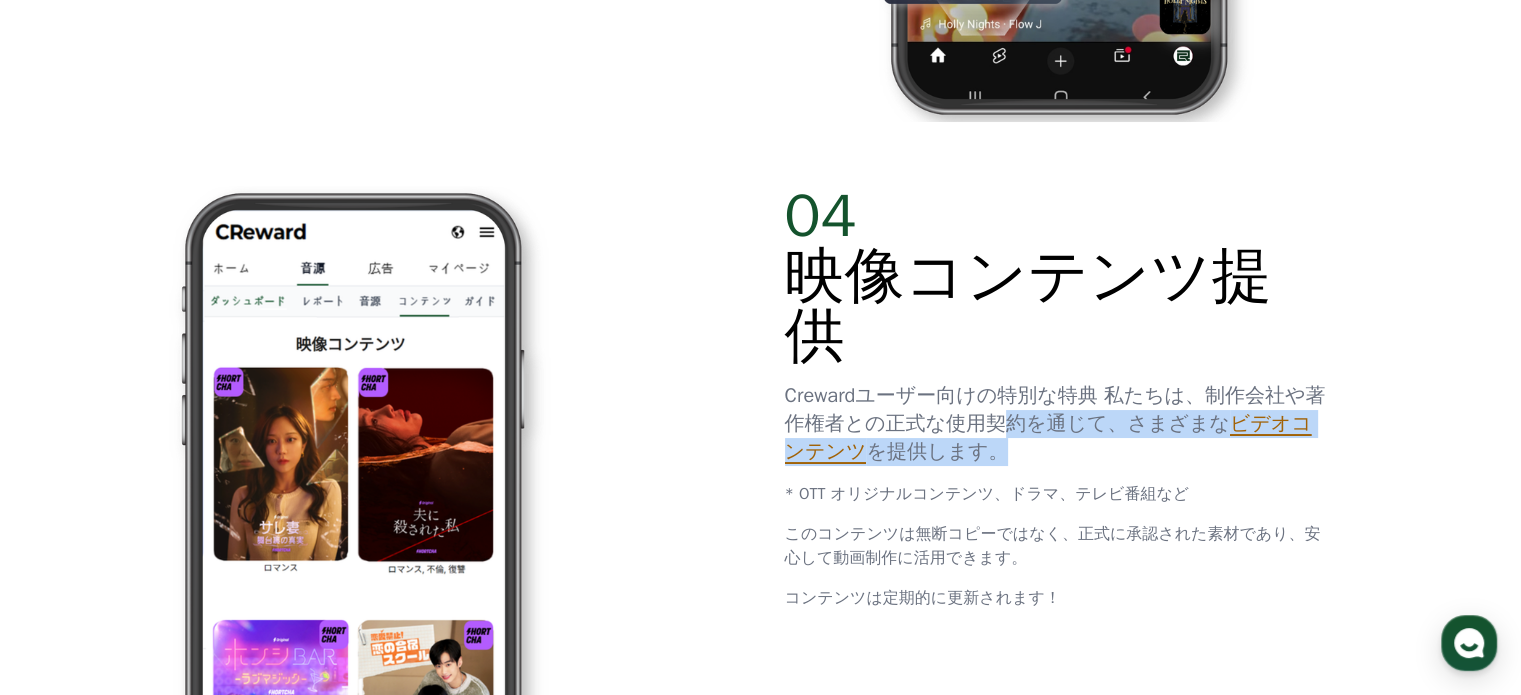 drag, startPoint x: 1016, startPoint y: 374, endPoint x: 1436, endPoint y: 383, distance: 420.0964 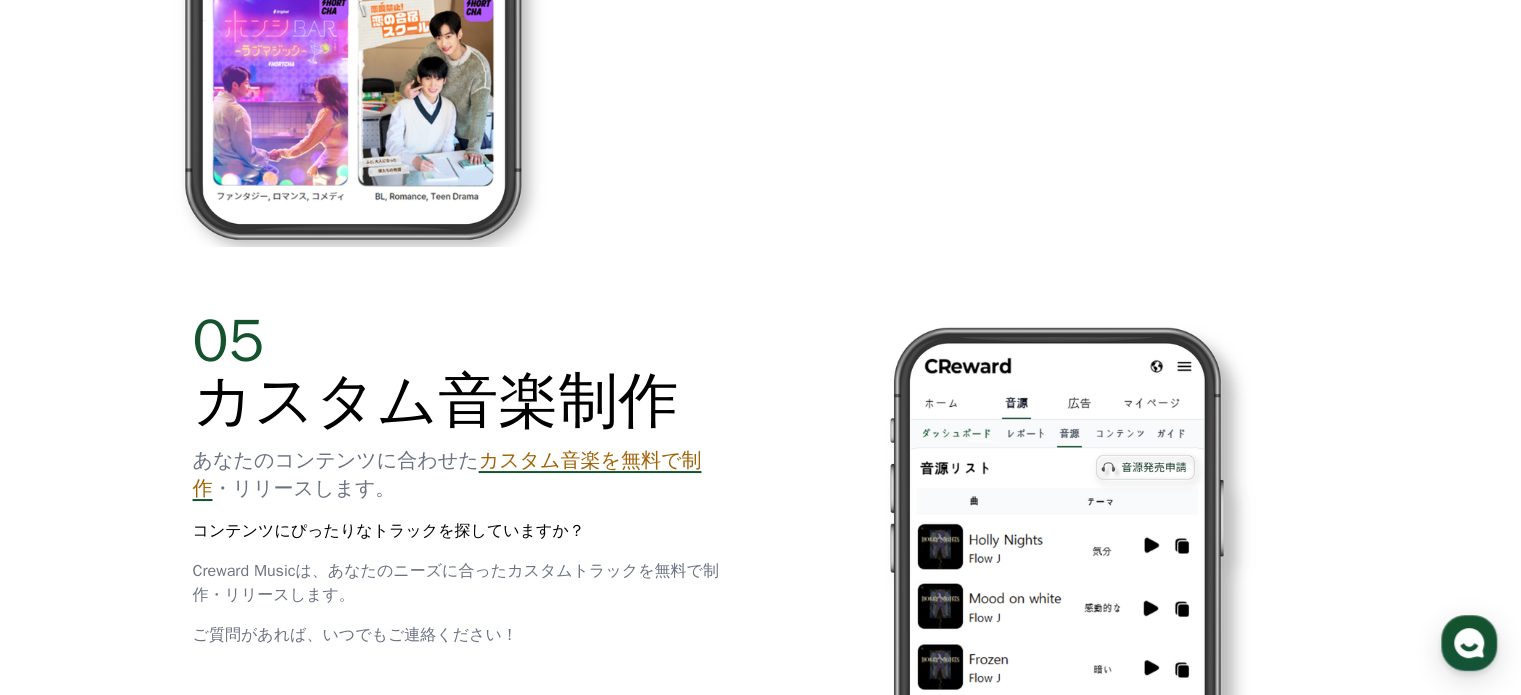 scroll, scrollTop: 4300, scrollLeft: 0, axis: vertical 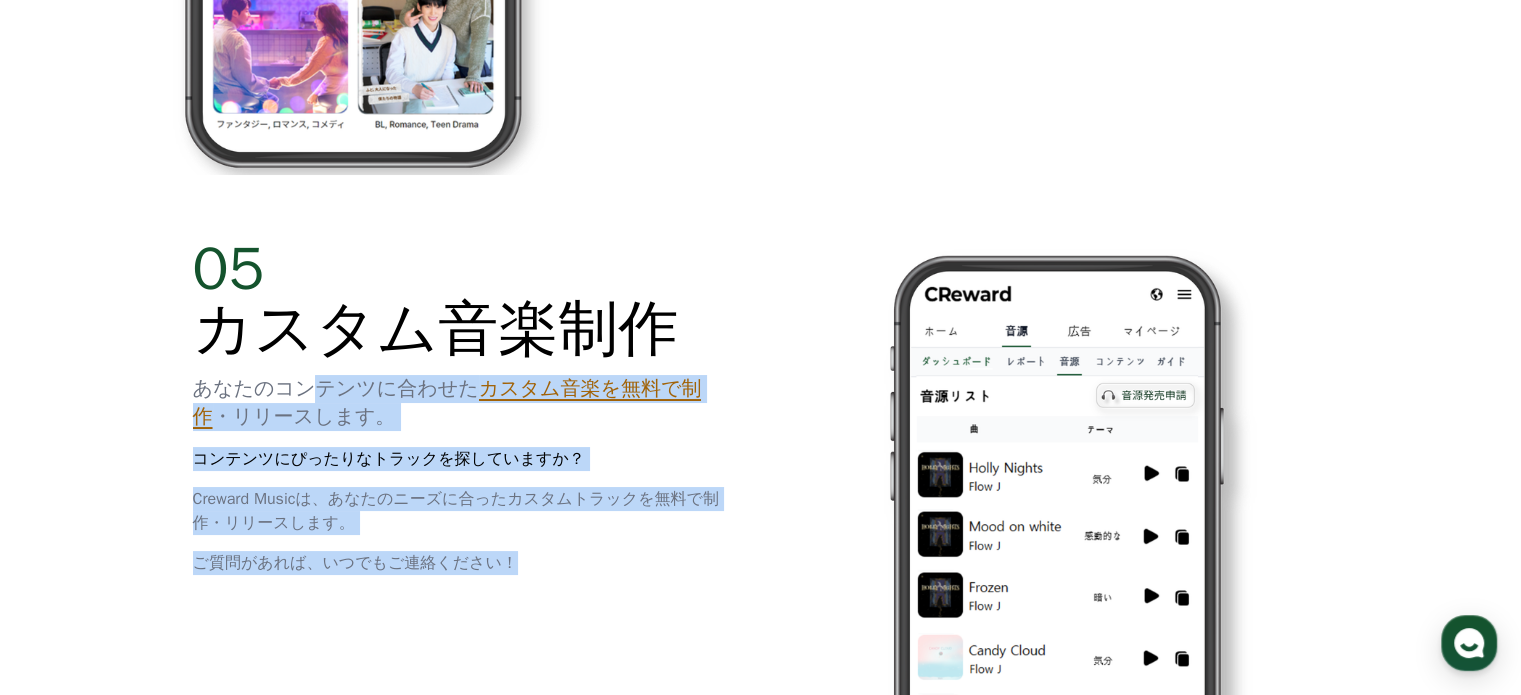 drag, startPoint x: 322, startPoint y: 378, endPoint x: 773, endPoint y: 392, distance: 451.21725 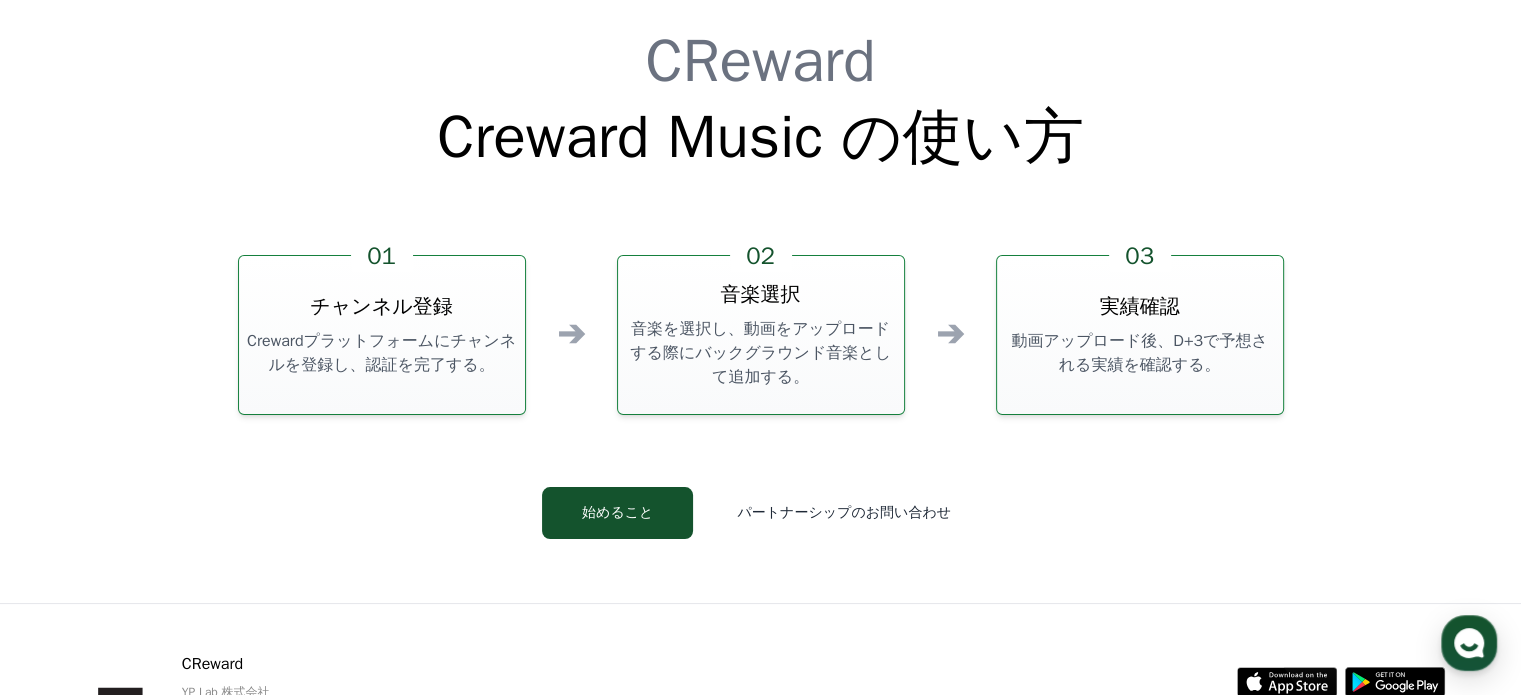 scroll, scrollTop: 5300, scrollLeft: 0, axis: vertical 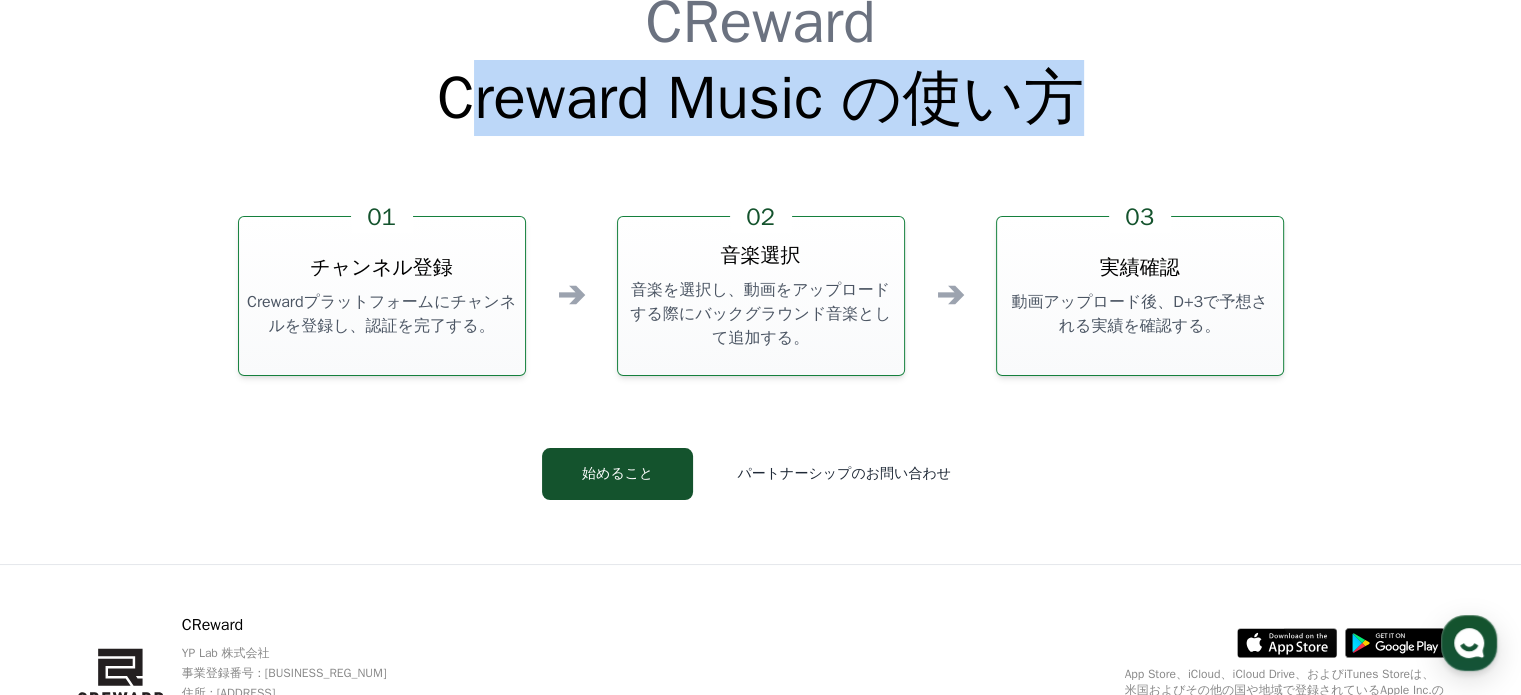 drag, startPoint x: 472, startPoint y: 123, endPoint x: 1107, endPoint y: 137, distance: 635.1543 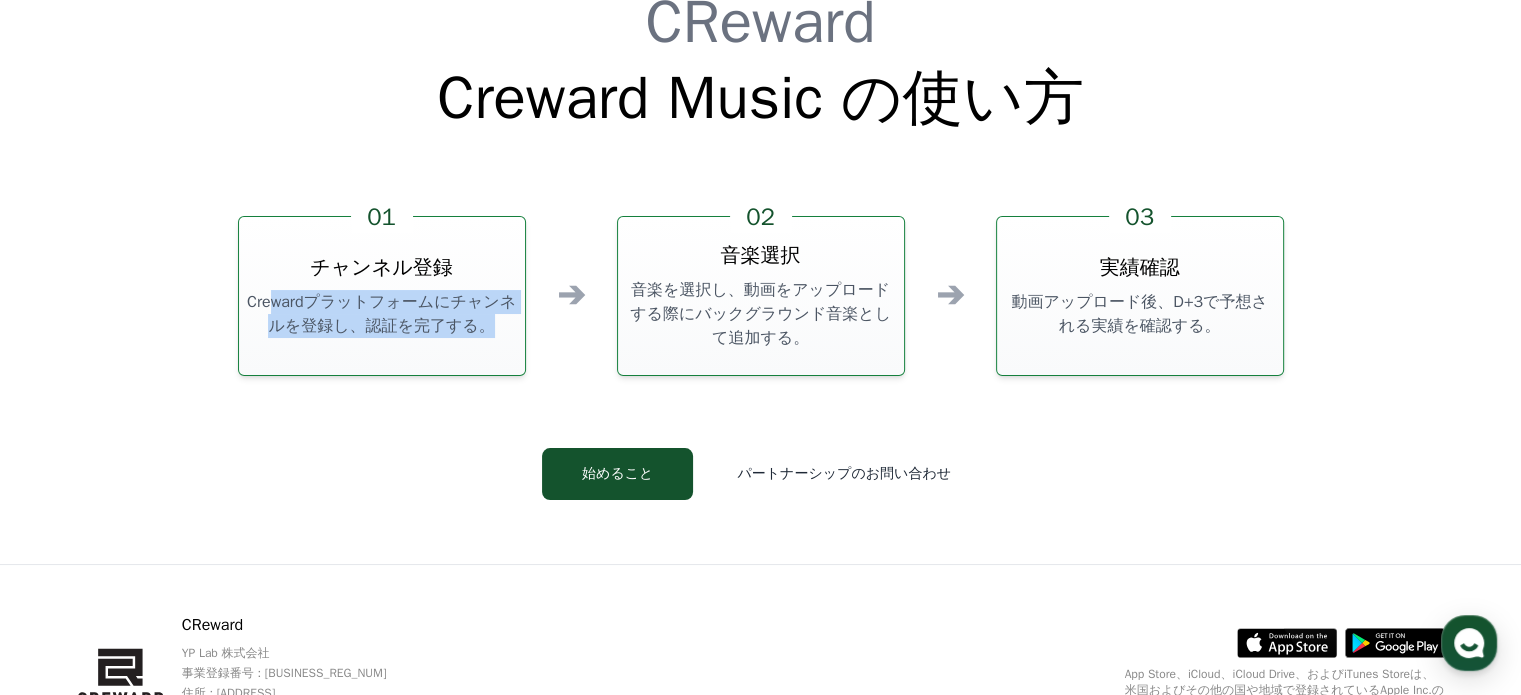 drag, startPoint x: 363, startPoint y: 295, endPoint x: 518, endPoint y: 346, distance: 163.17476 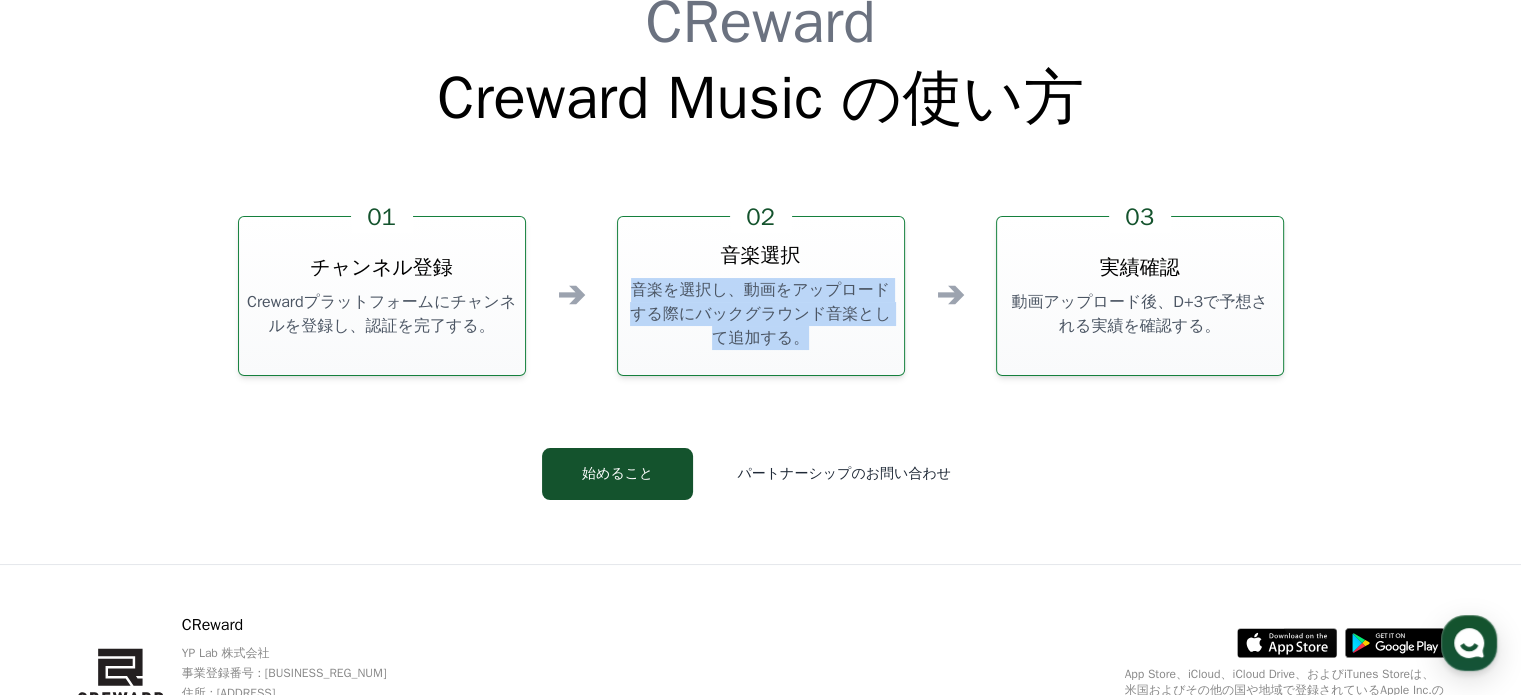 drag, startPoint x: 632, startPoint y: 306, endPoint x: 904, endPoint y: 331, distance: 273.14648 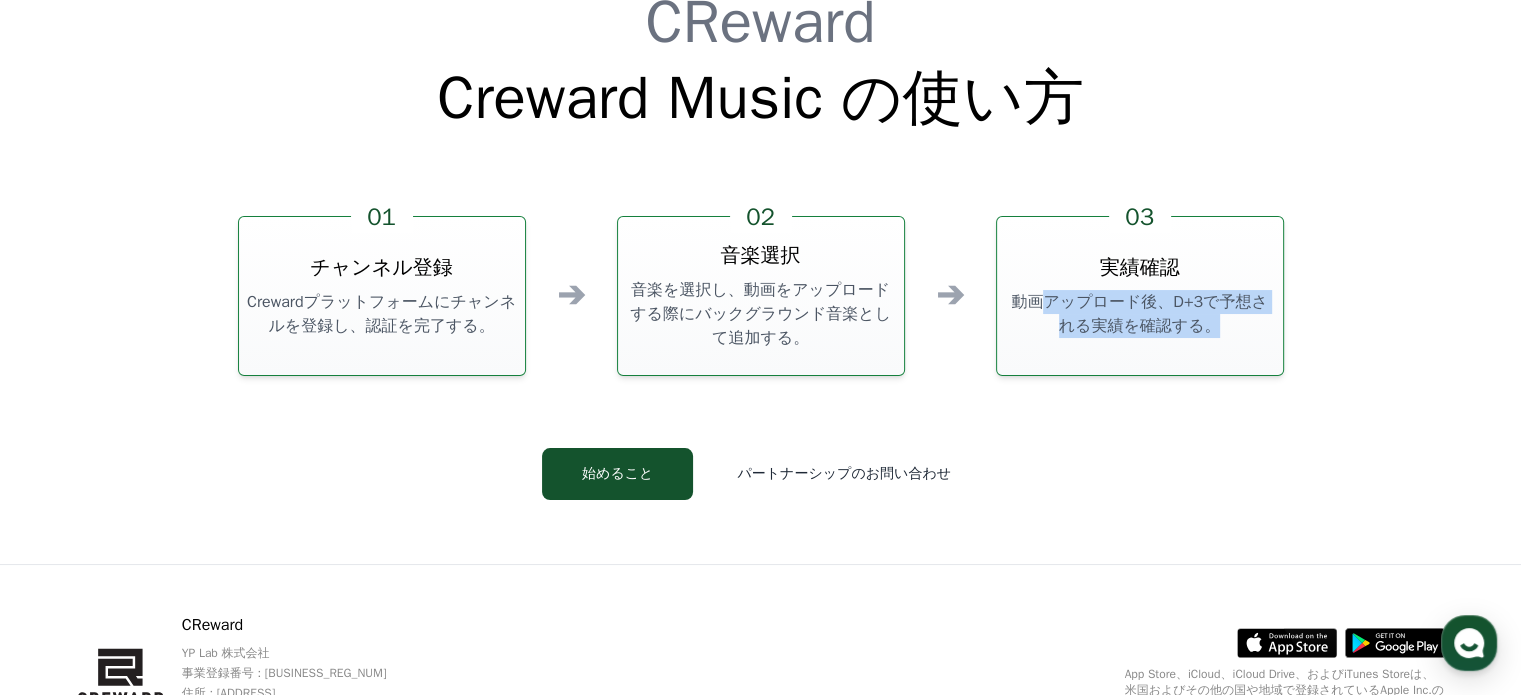 drag, startPoint x: 1047, startPoint y: 307, endPoint x: 1251, endPoint y: 352, distance: 208.90428 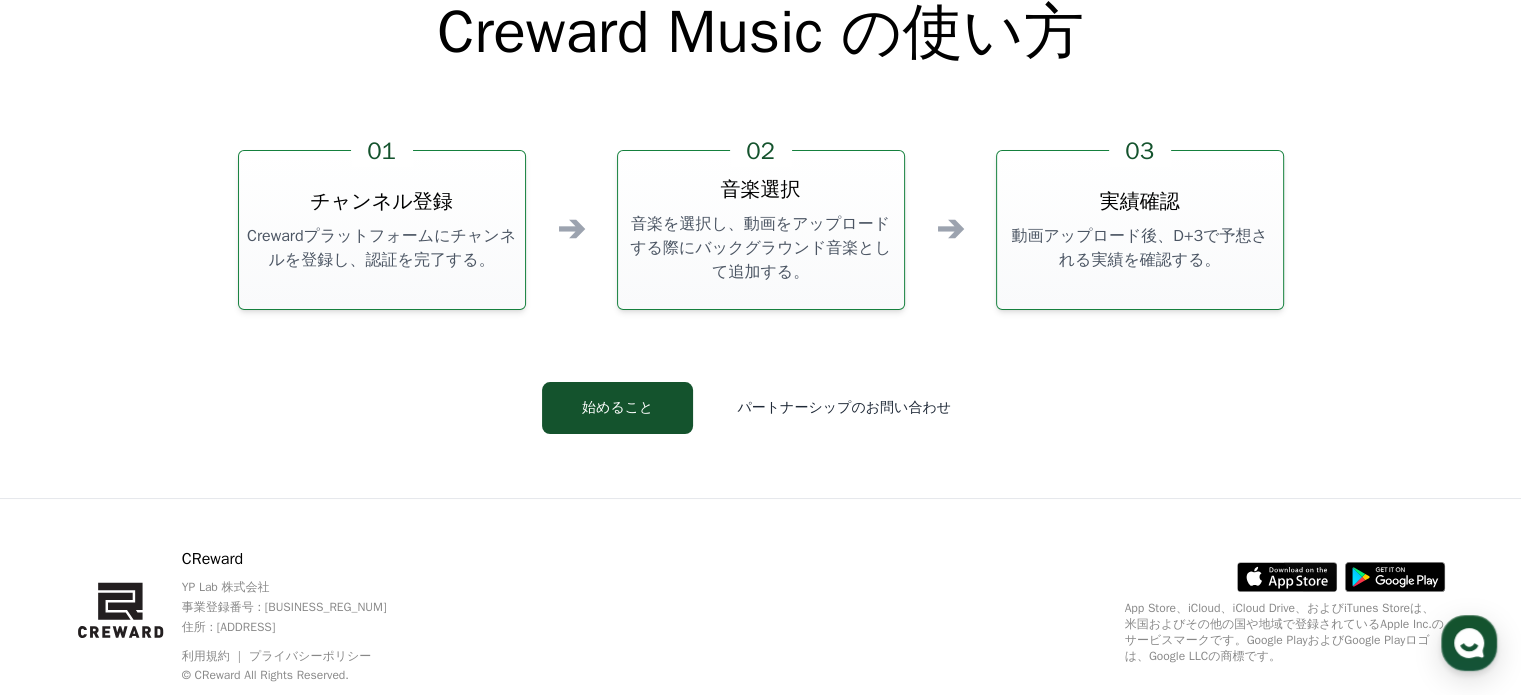 scroll, scrollTop: 5400, scrollLeft: 0, axis: vertical 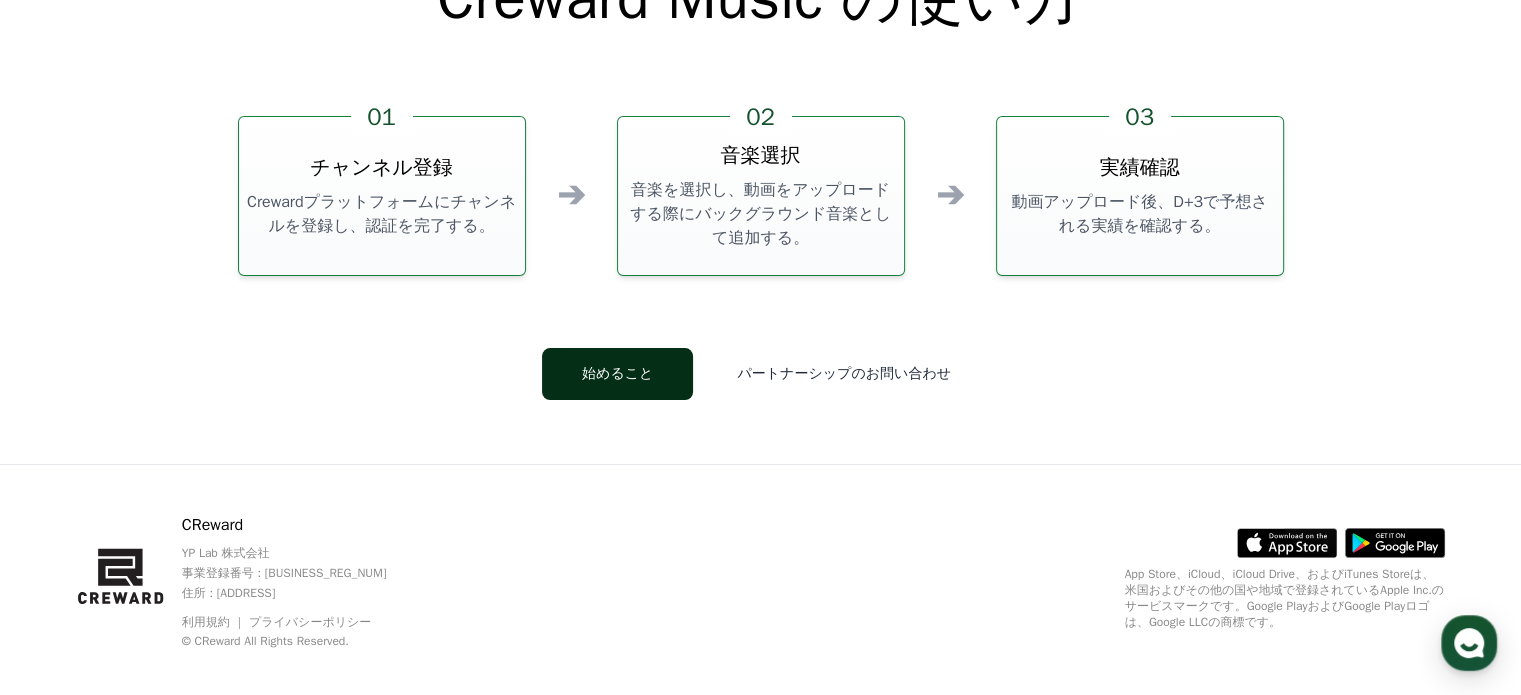 click on "始めること" at bounding box center (617, 374) 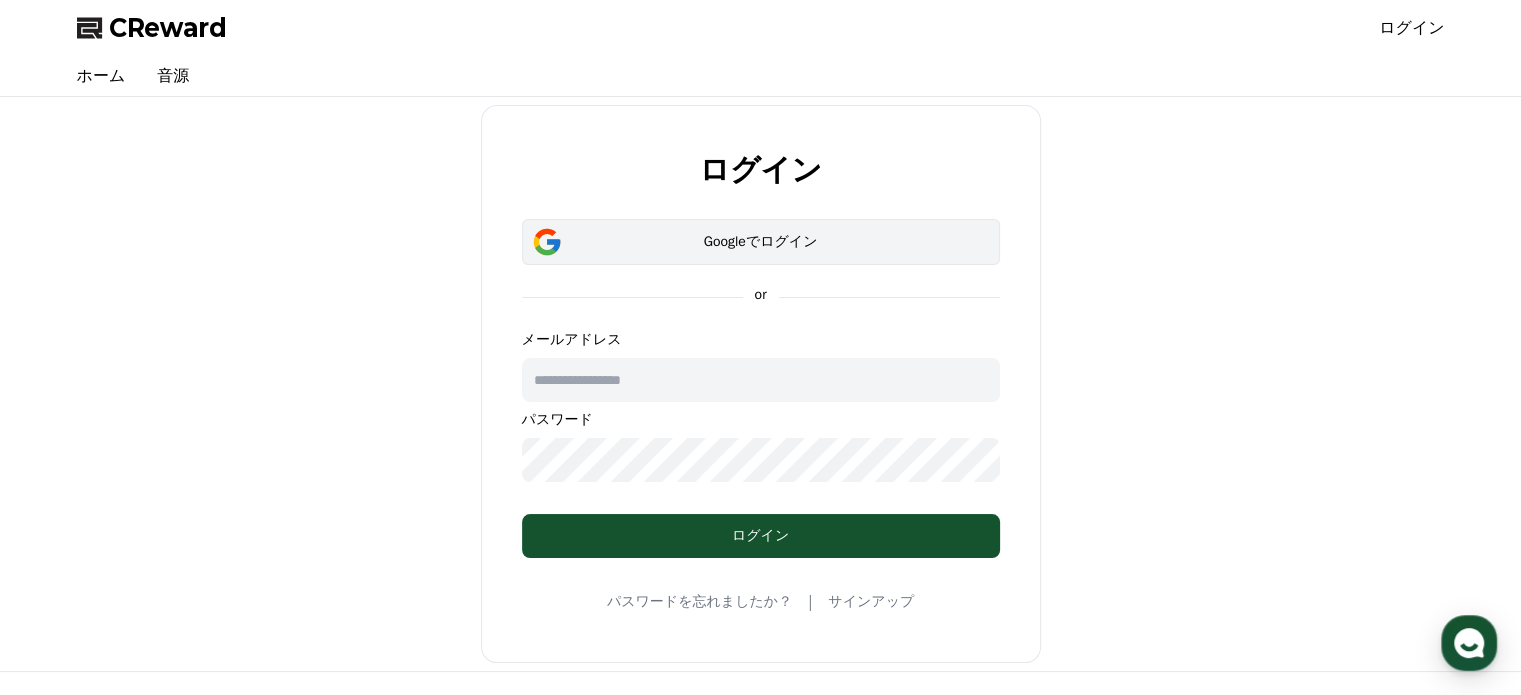 click on "Googleでログイン" at bounding box center (761, 242) 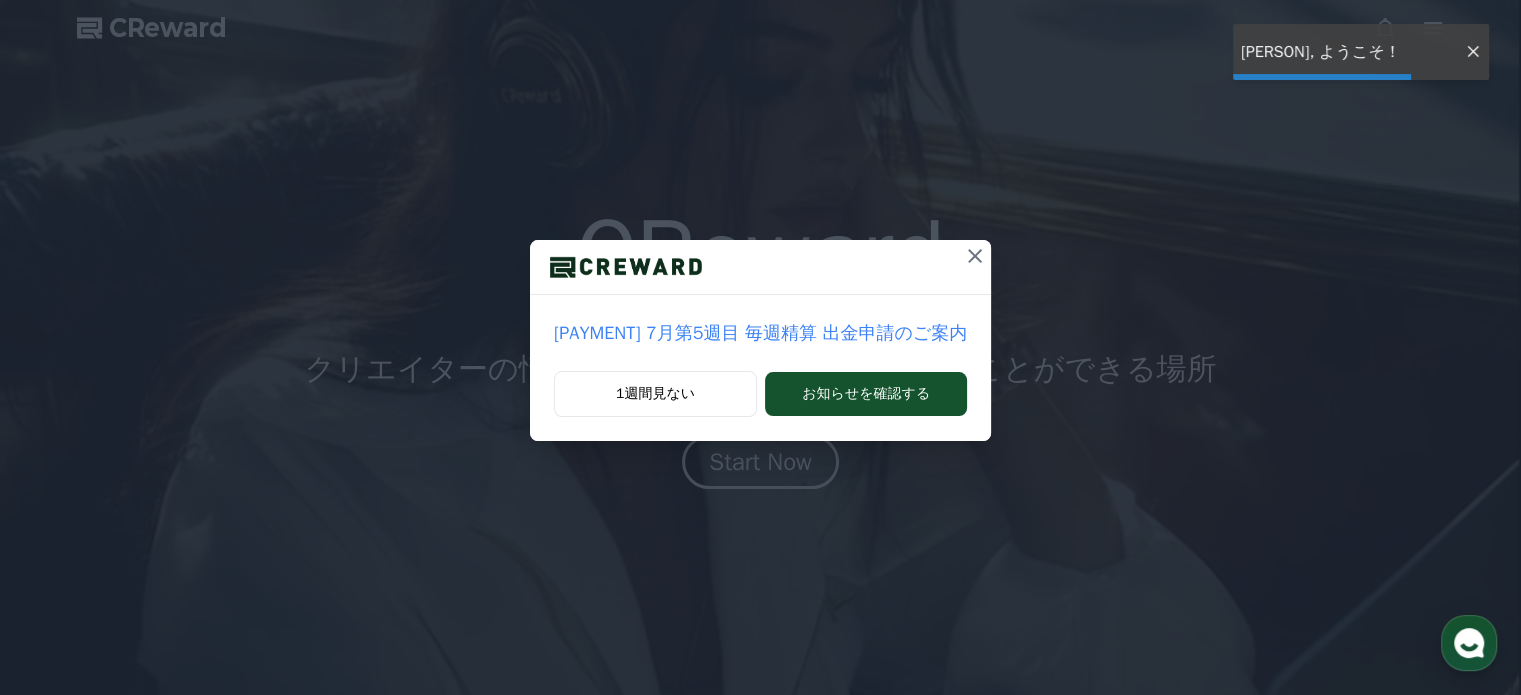 scroll, scrollTop: 0, scrollLeft: 0, axis: both 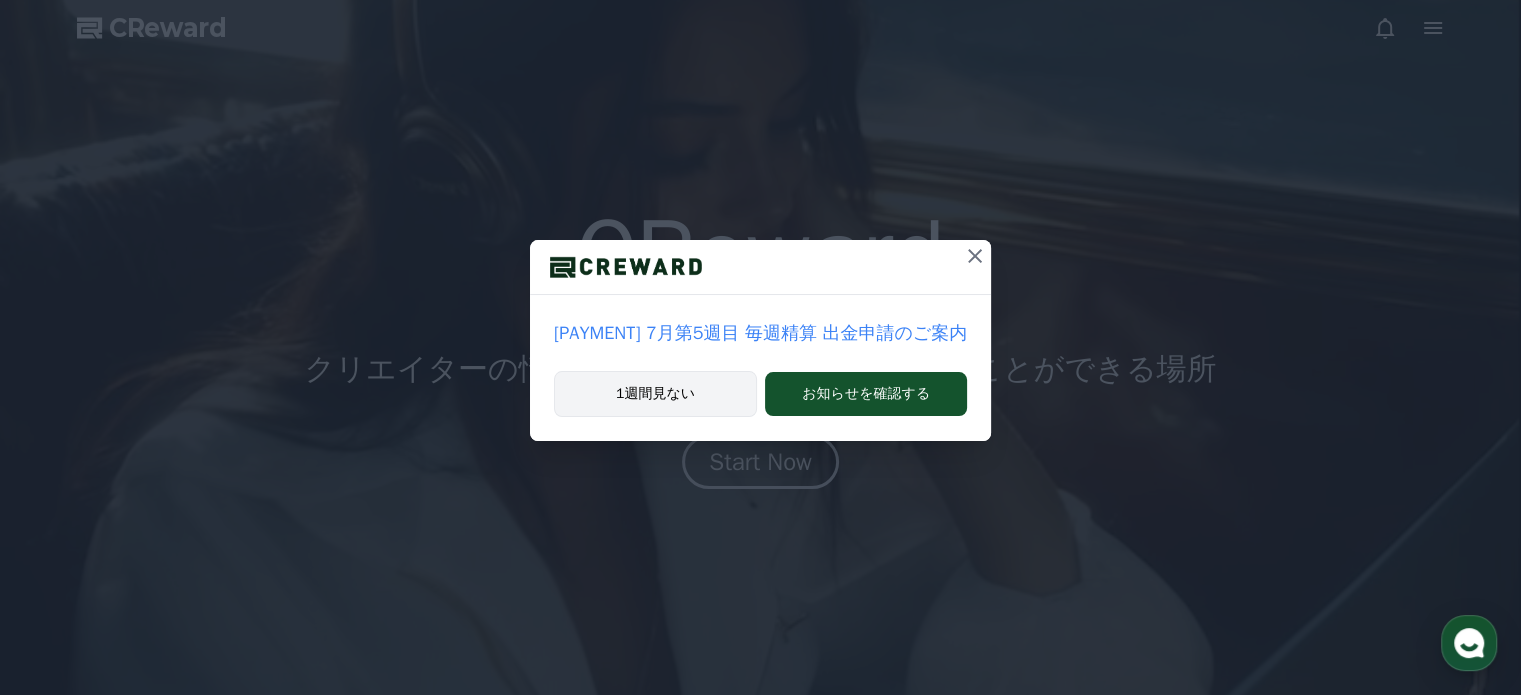 click on "1週間見ない" at bounding box center (655, 394) 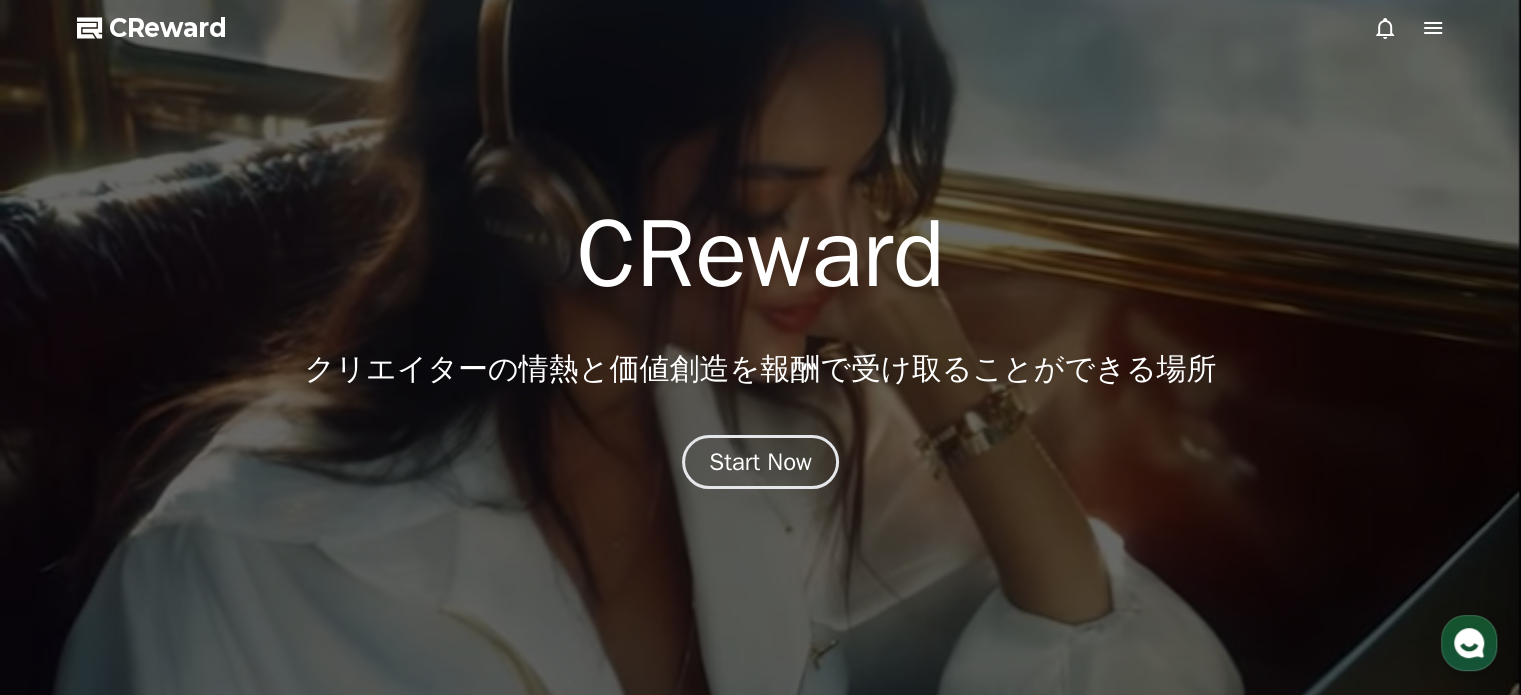 click at bounding box center (760, 347) 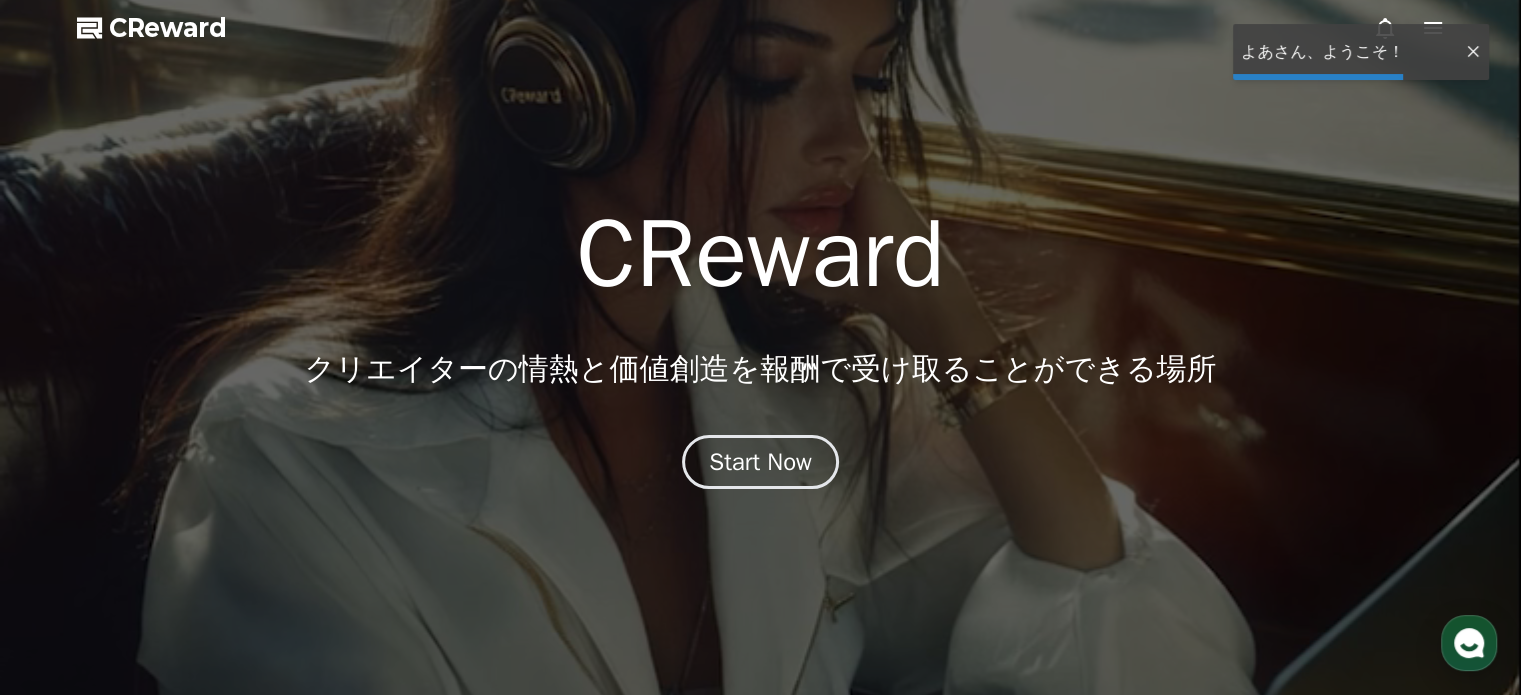 scroll, scrollTop: 0, scrollLeft: 0, axis: both 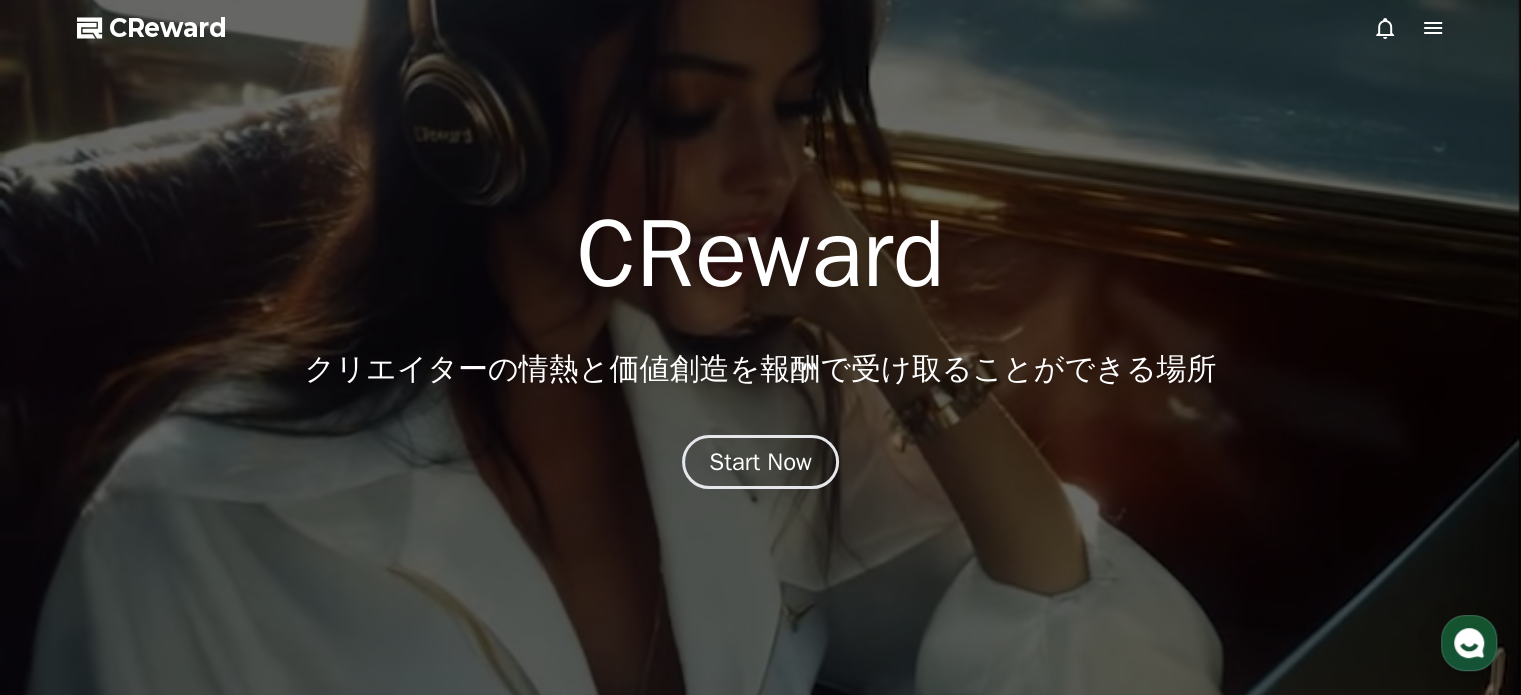 drag, startPoint x: 0, startPoint y: 0, endPoint x: 951, endPoint y: 131, distance: 959.9802 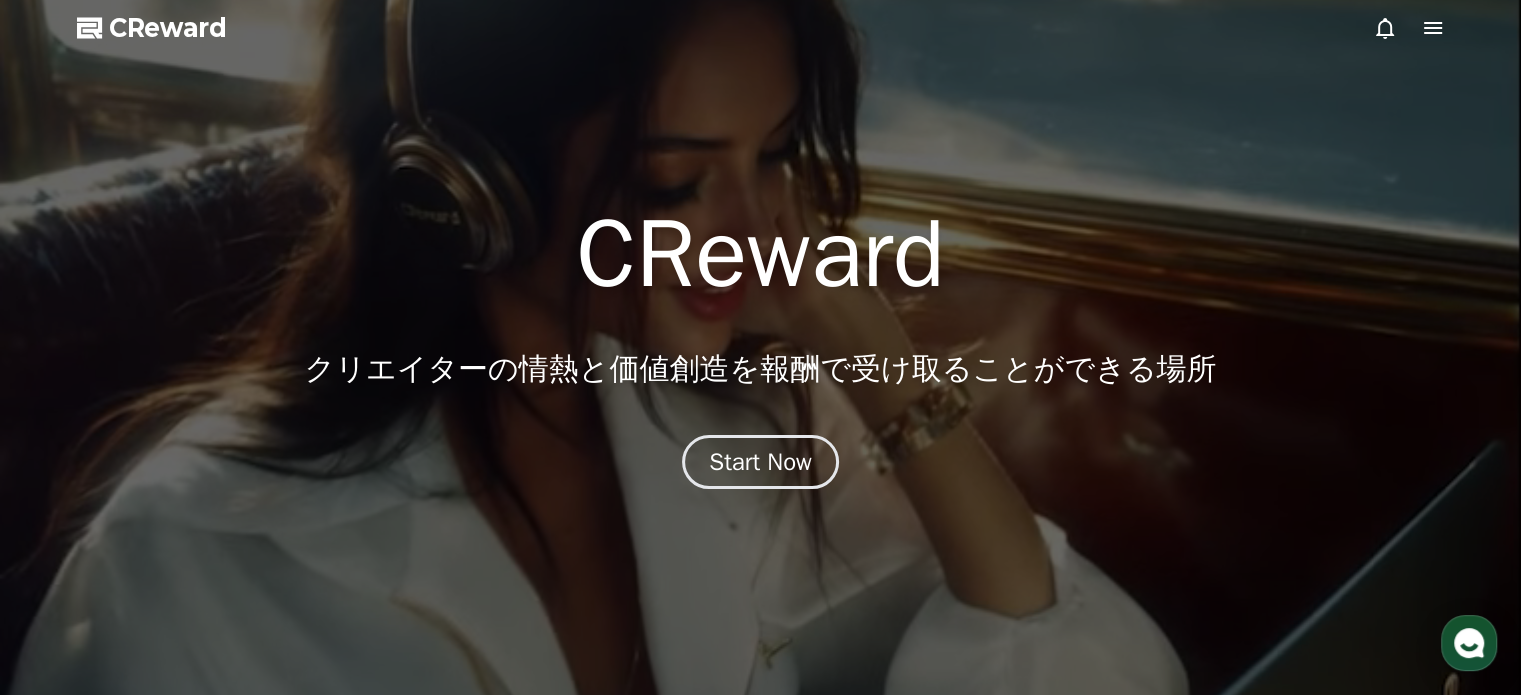 click at bounding box center (760, 347) 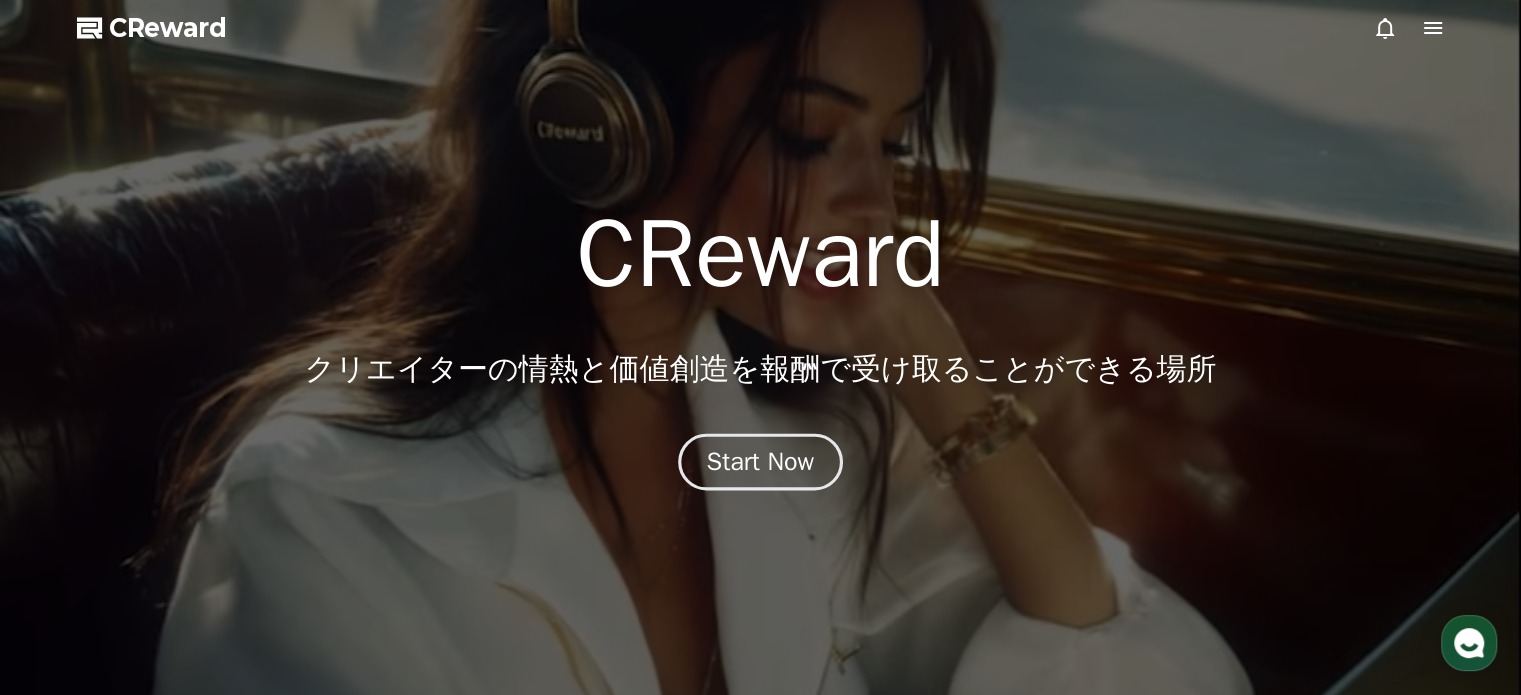 click on "Start Now" at bounding box center (761, 462) 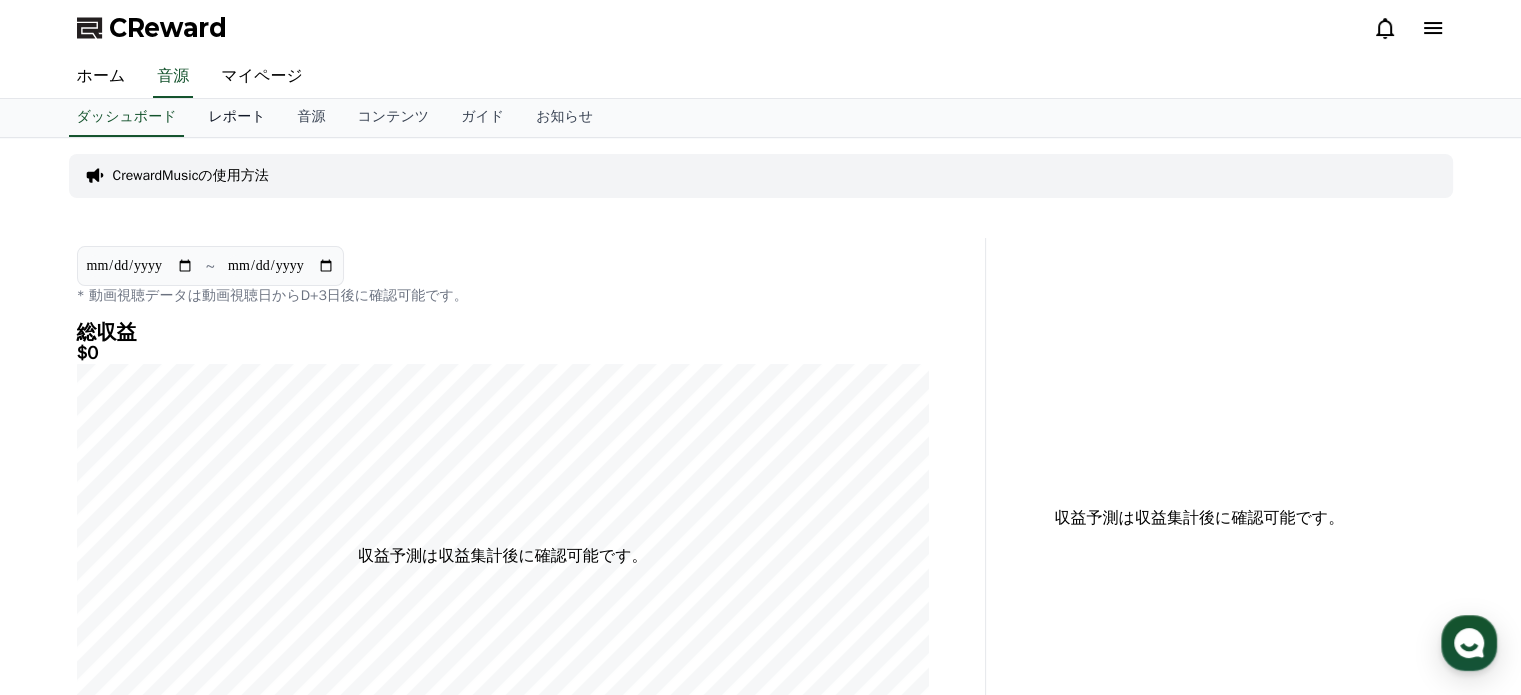 click on "レポート" at bounding box center (236, 118) 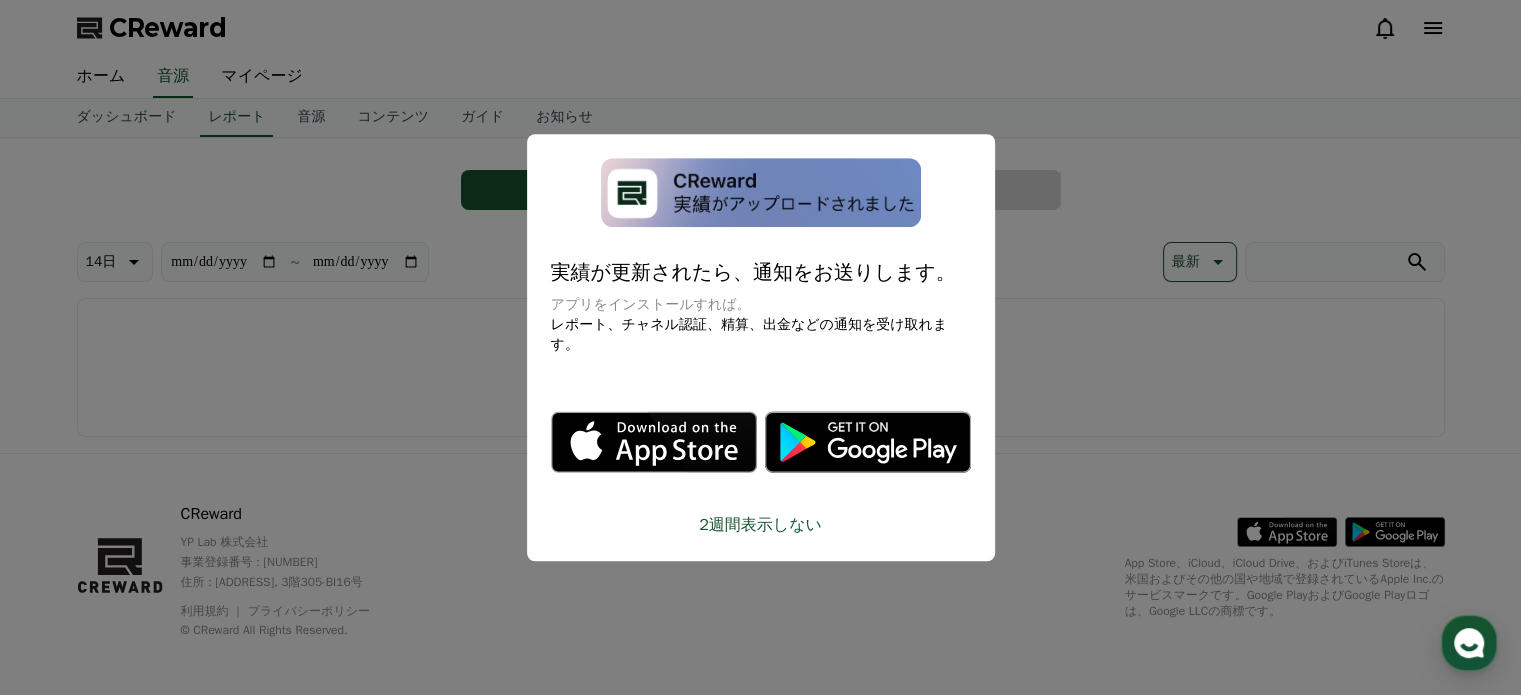 click at bounding box center (760, 347) 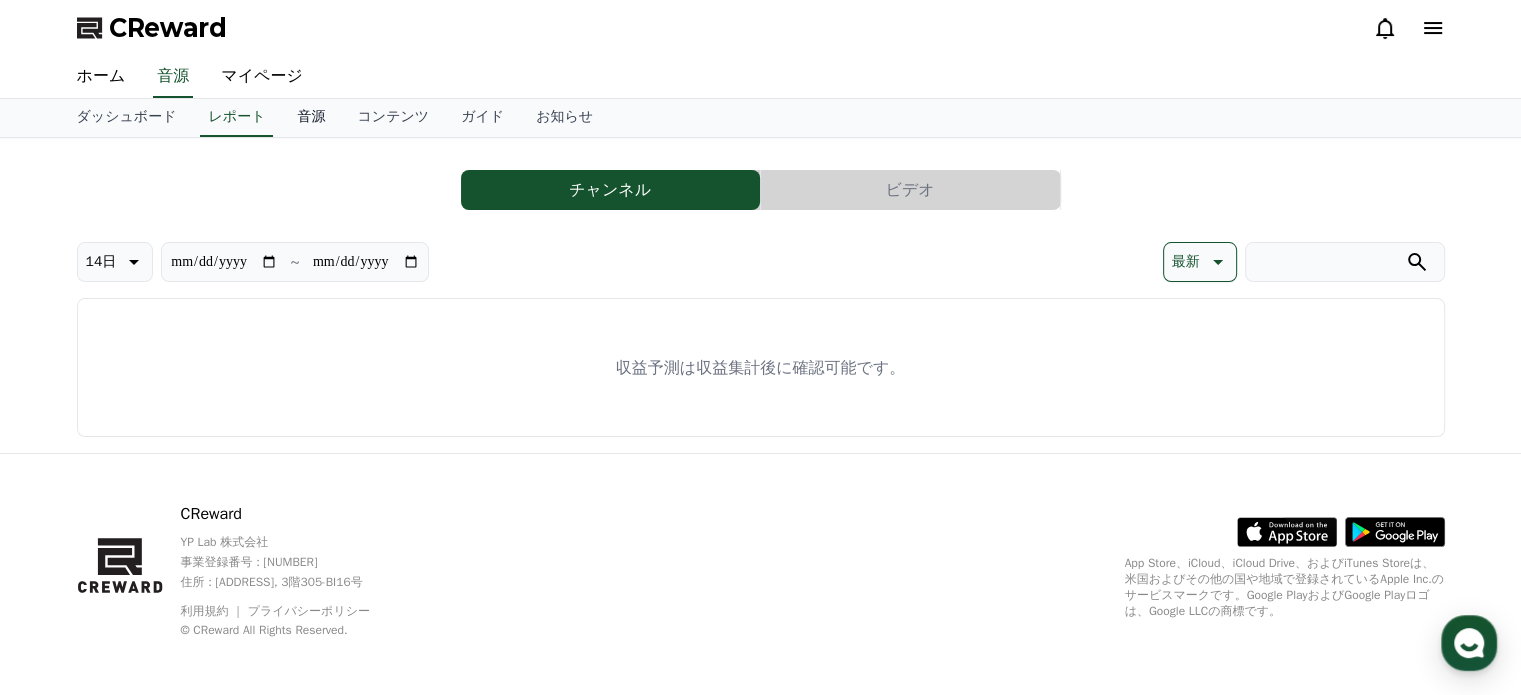 click on "音源" at bounding box center (311, 118) 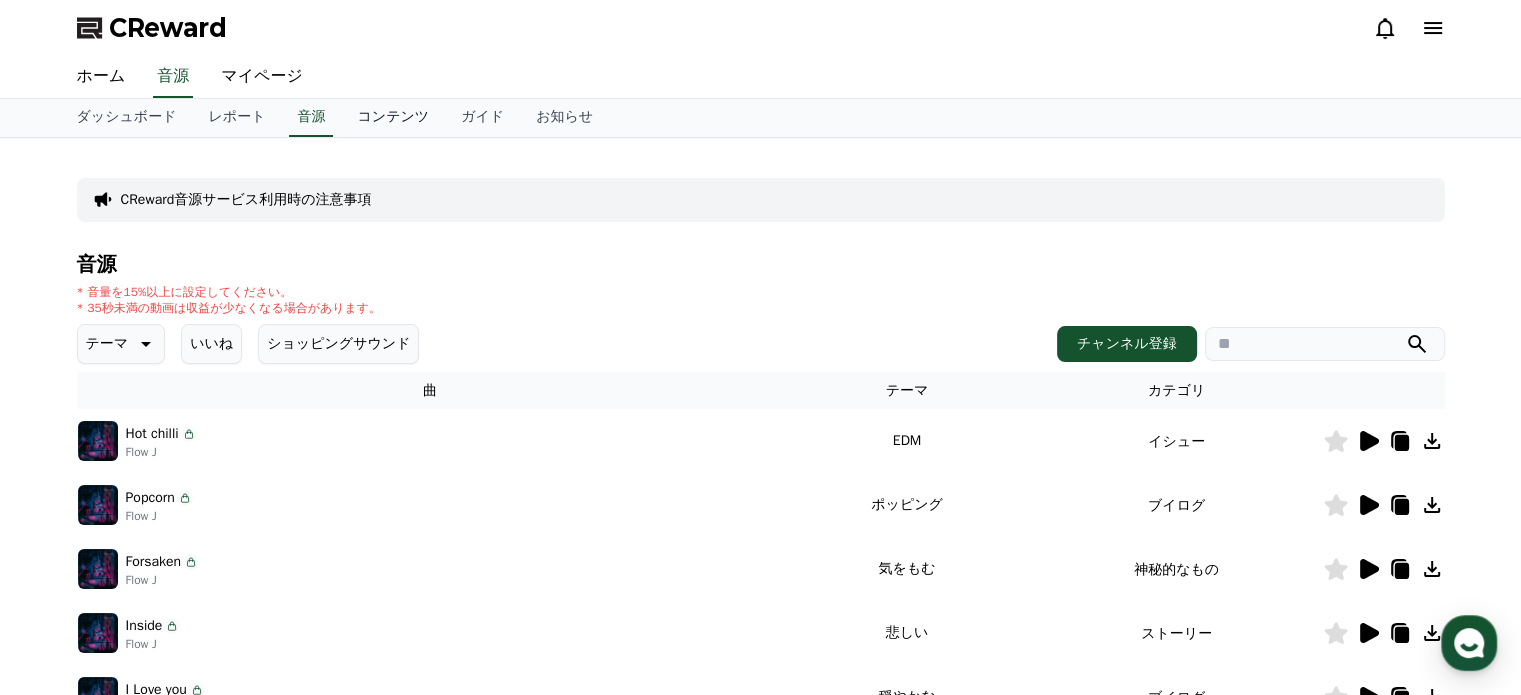 click on "コンテンツ" at bounding box center [393, 118] 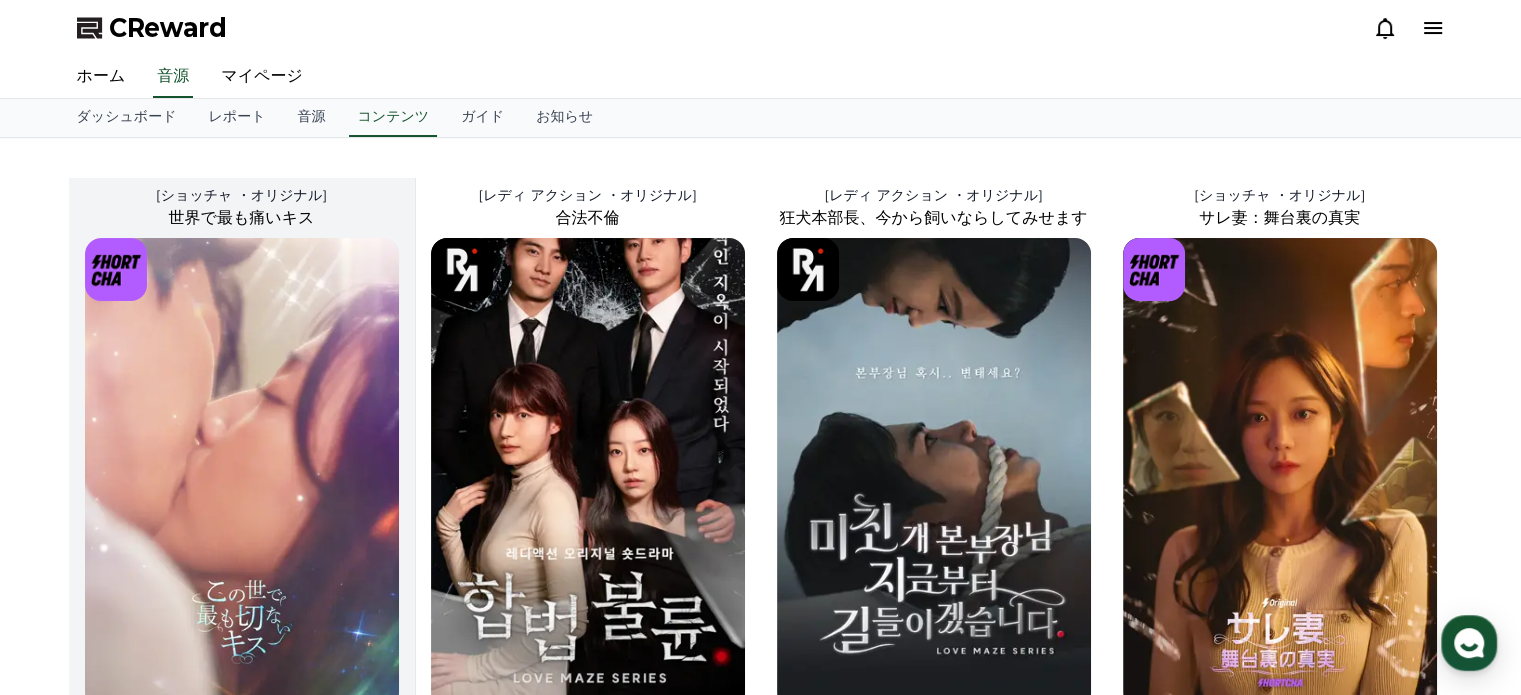click at bounding box center (242, 473) 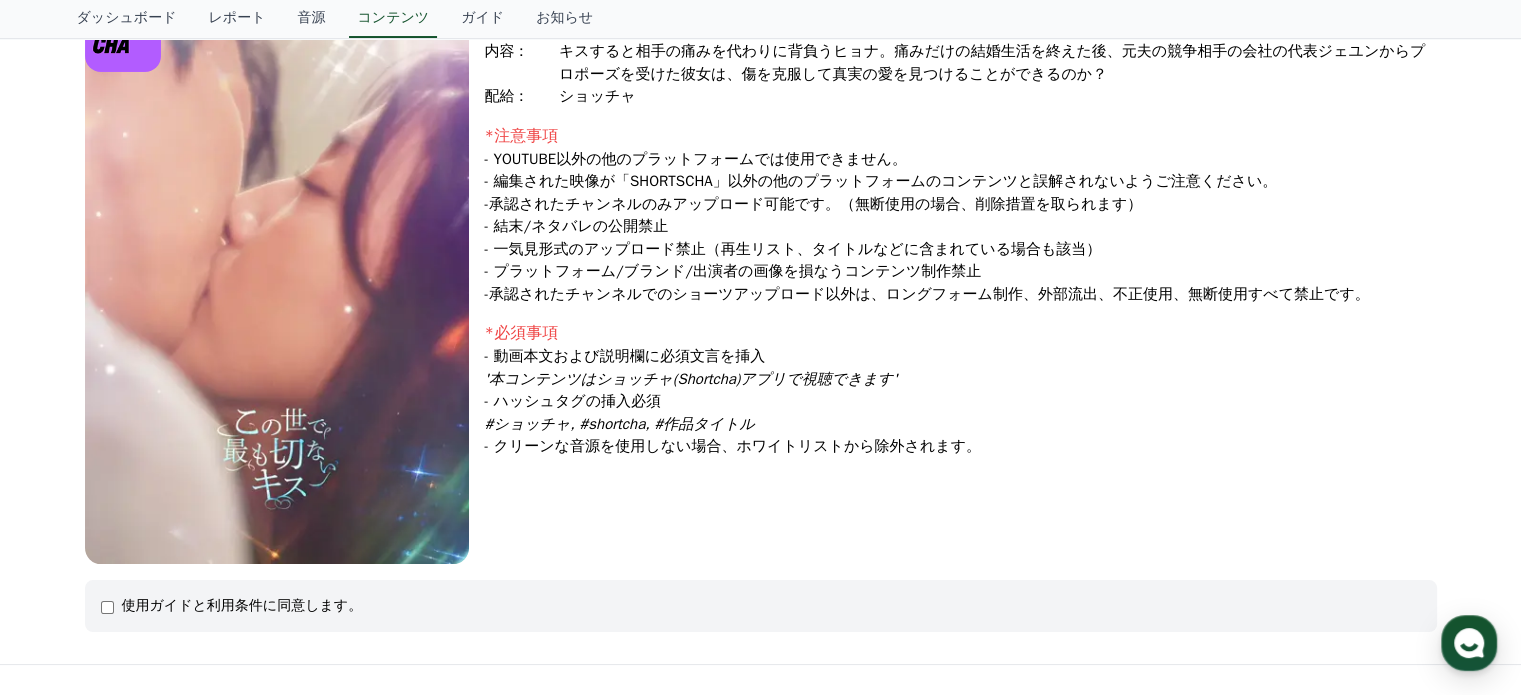 scroll, scrollTop: 100, scrollLeft: 0, axis: vertical 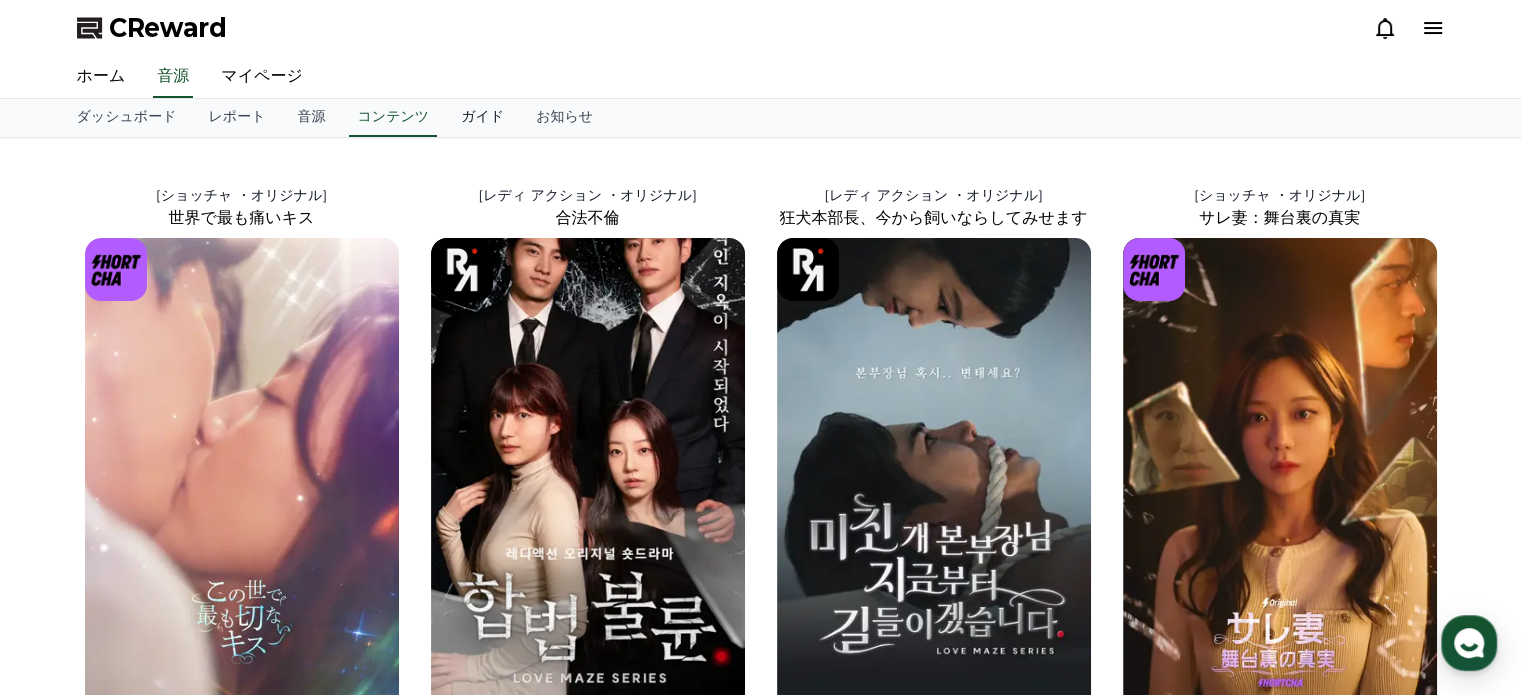 click on "ガイド" at bounding box center (482, 118) 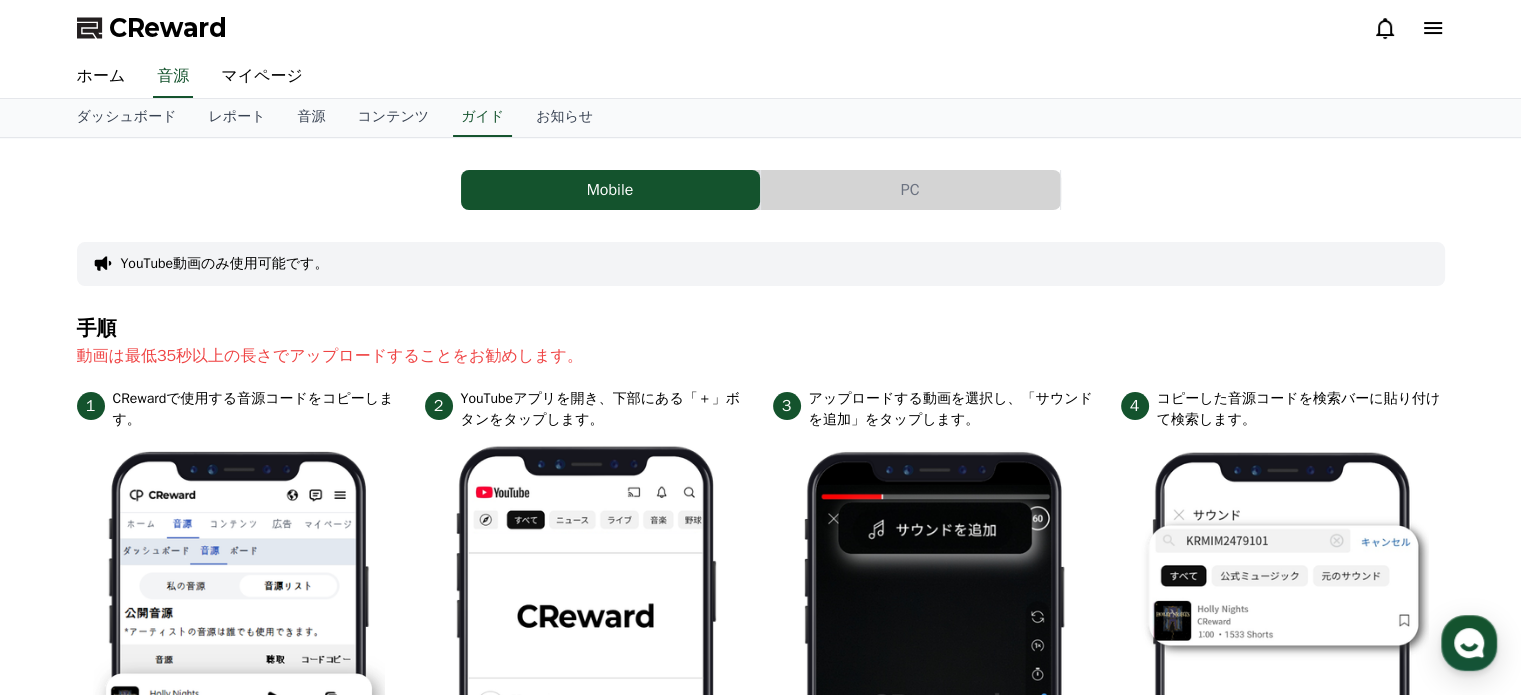 click on "PC" at bounding box center (910, 190) 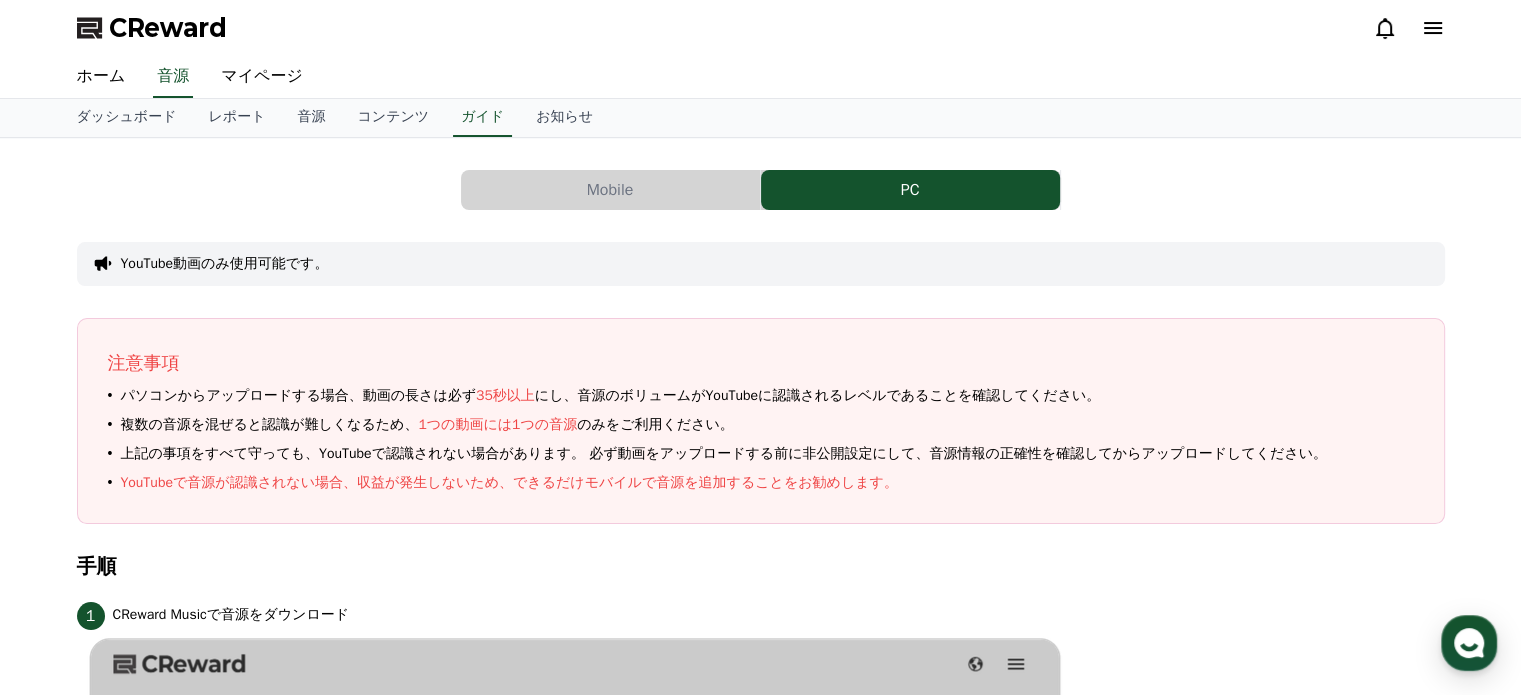drag, startPoint x: 188, startPoint y: 391, endPoint x: 912, endPoint y: 418, distance: 724.5033 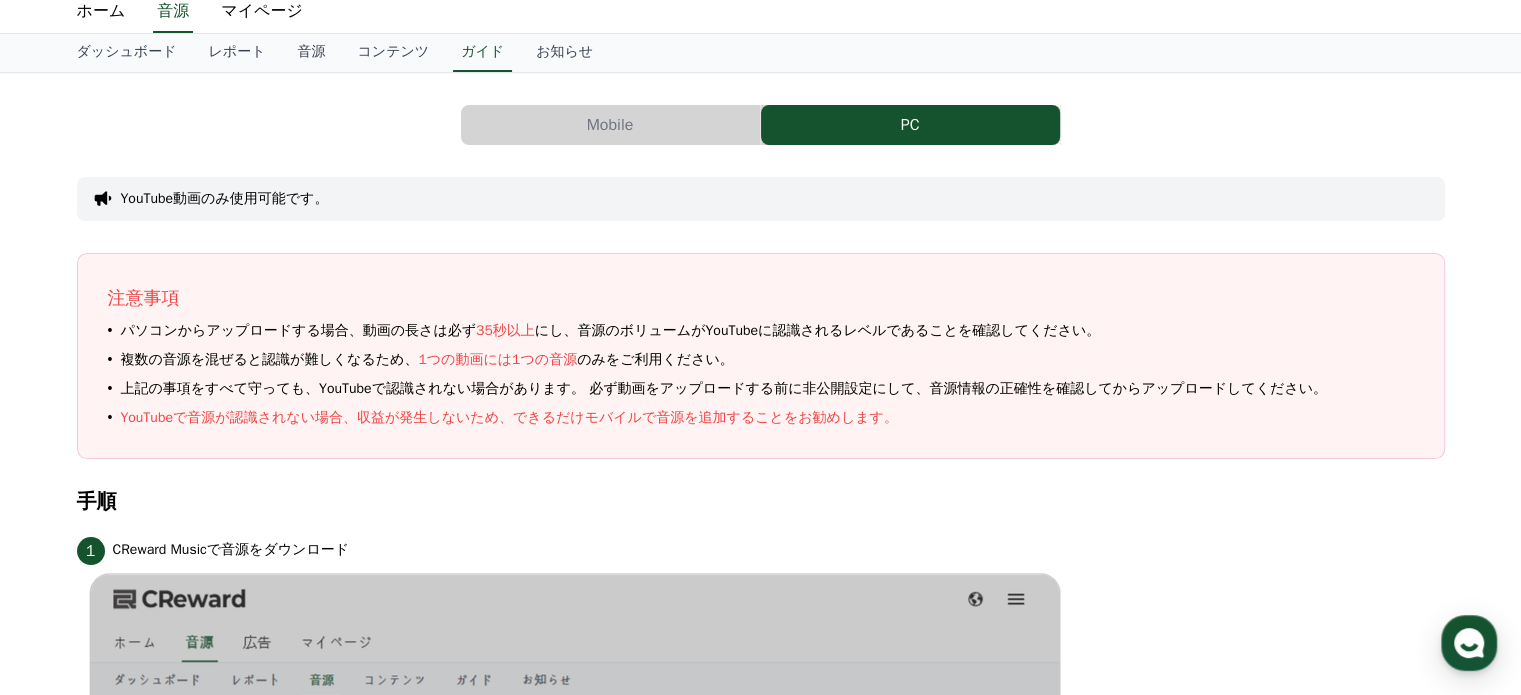 scroll, scrollTop: 100, scrollLeft: 0, axis: vertical 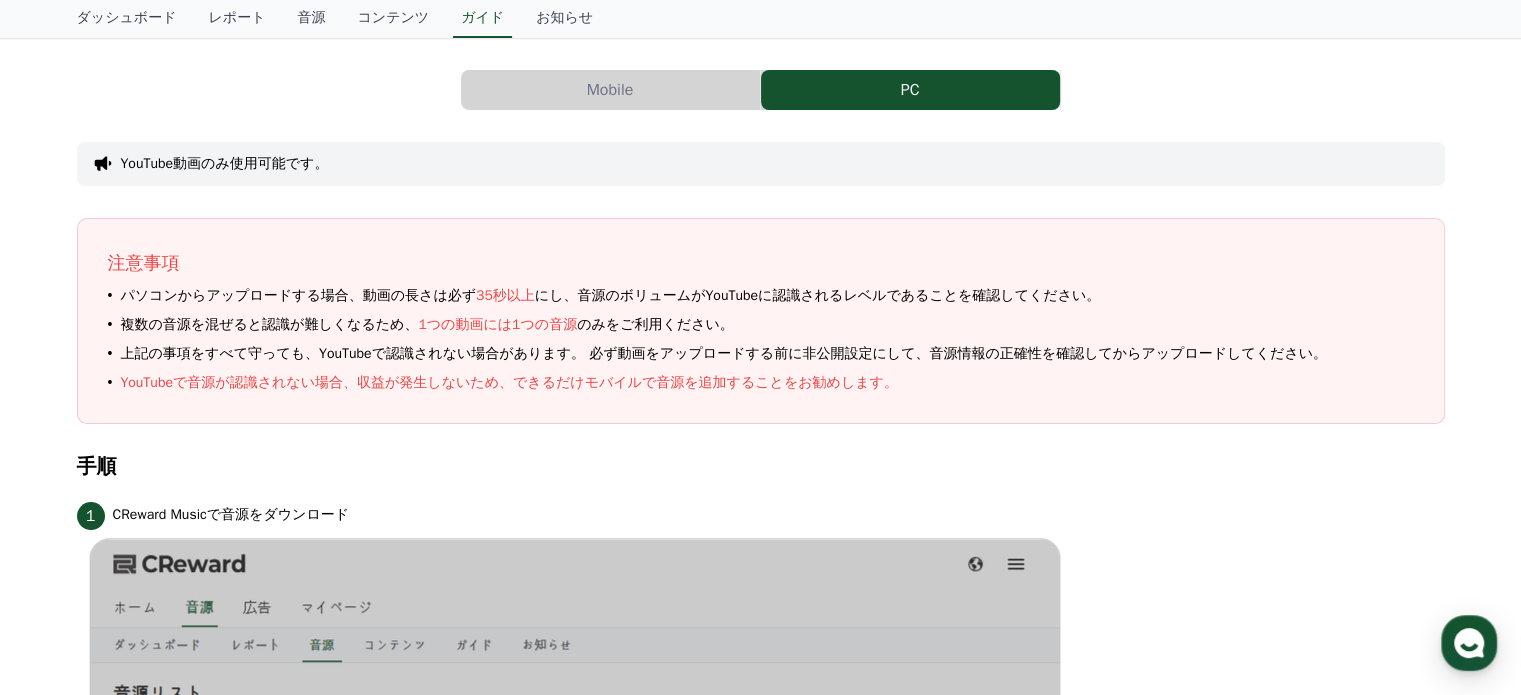 drag, startPoint x: 193, startPoint y: 356, endPoint x: 1164, endPoint y: 361, distance: 971.0129 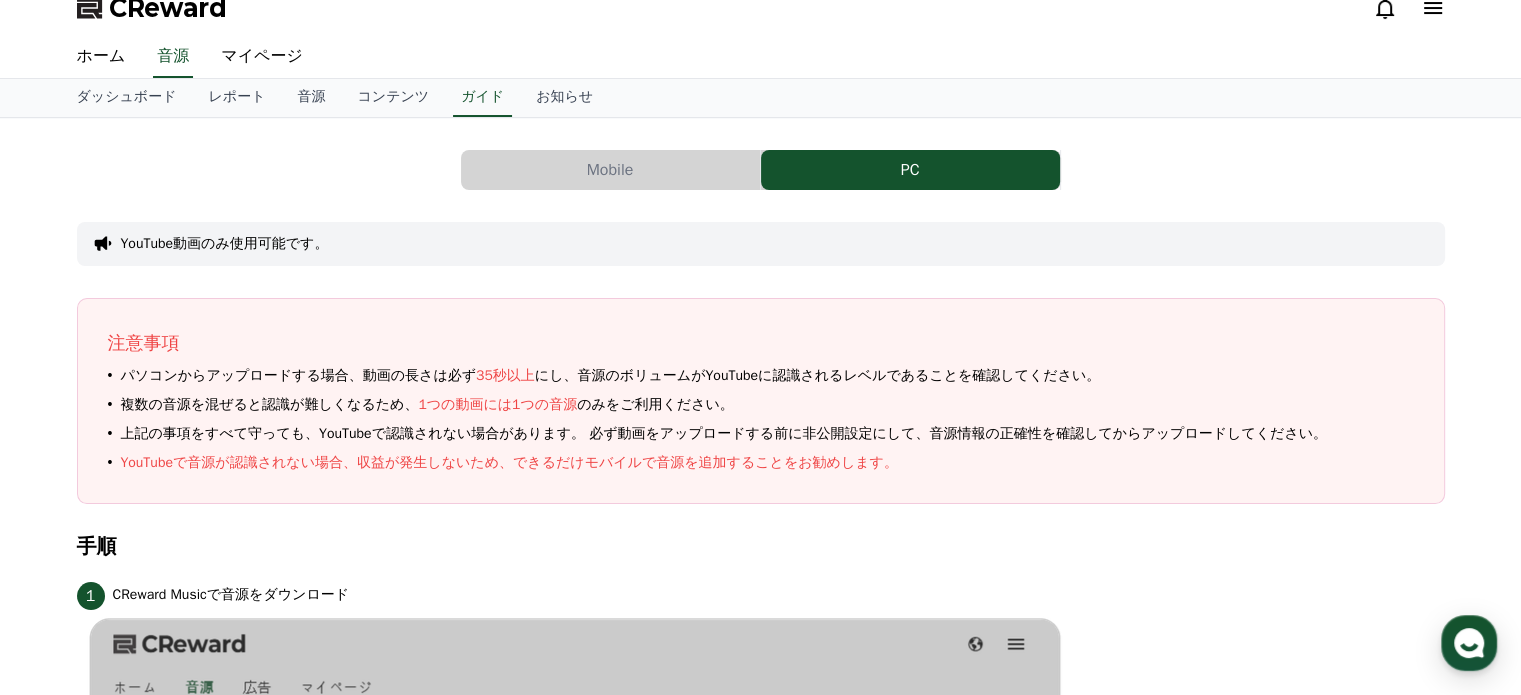 scroll, scrollTop: 0, scrollLeft: 0, axis: both 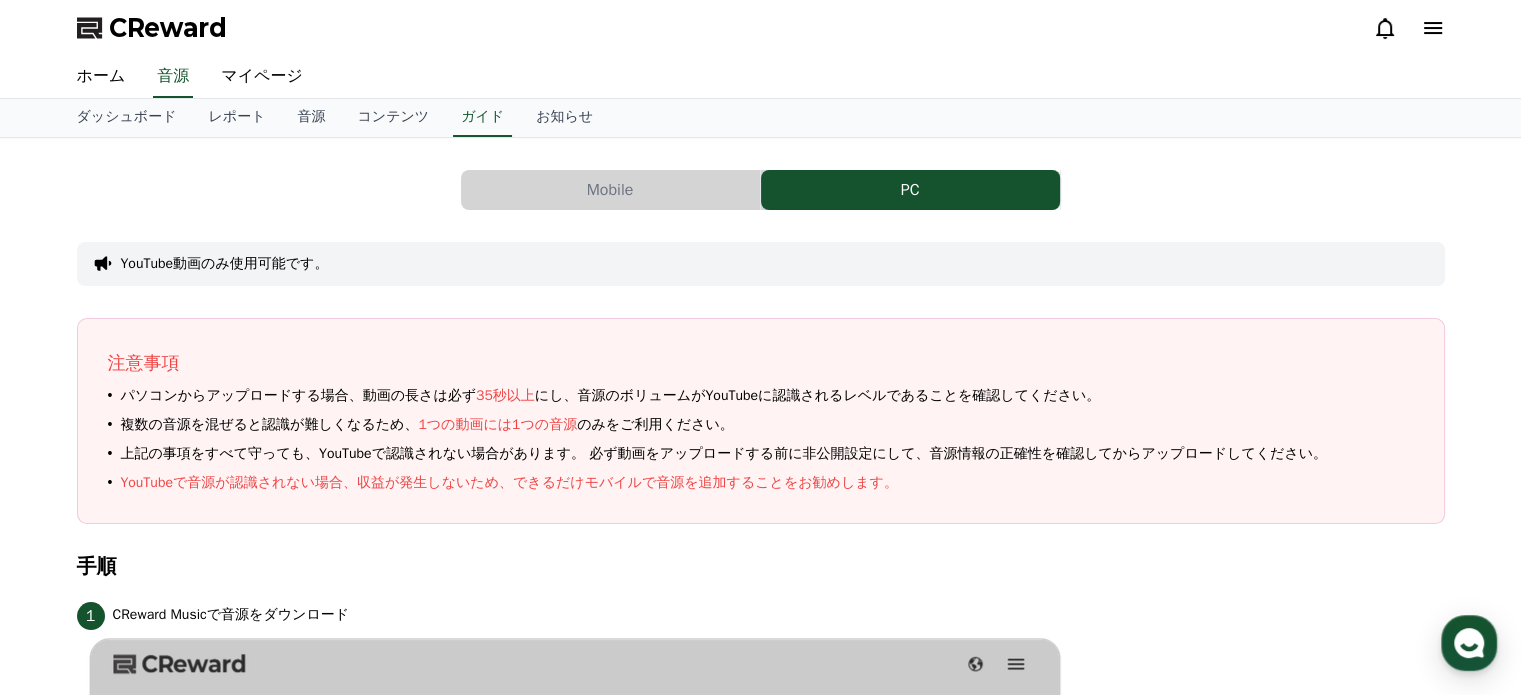 click on "Mobile" at bounding box center [610, 190] 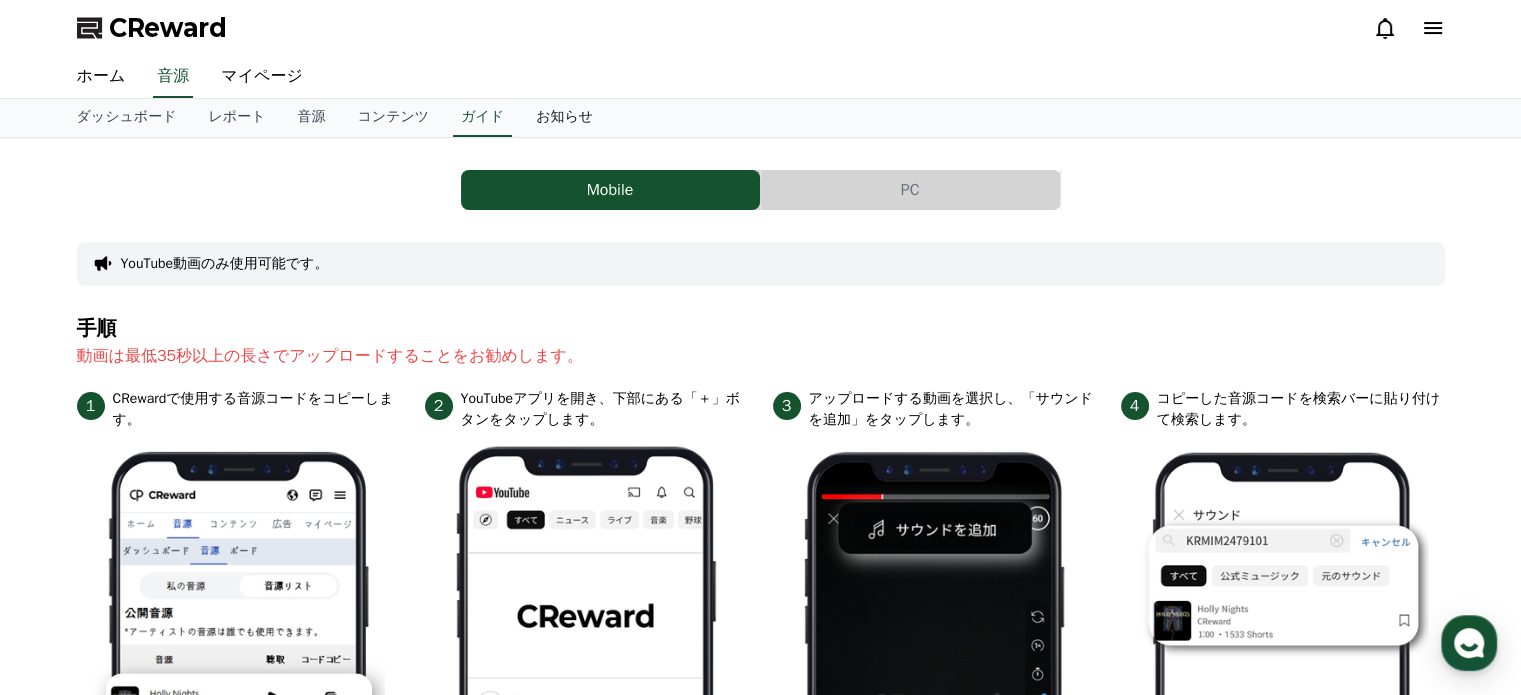 click on "お知らせ" at bounding box center (564, 118) 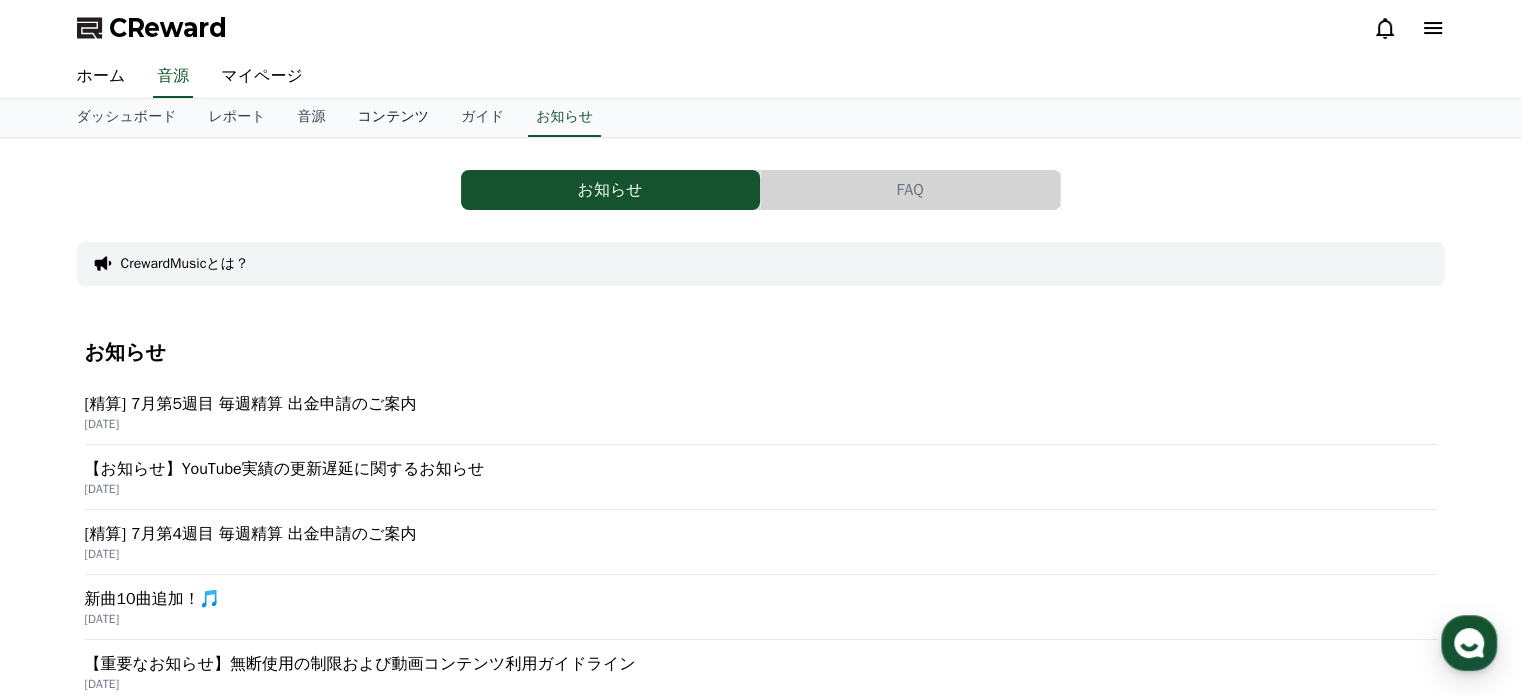 click on "コンテンツ" at bounding box center [393, 118] 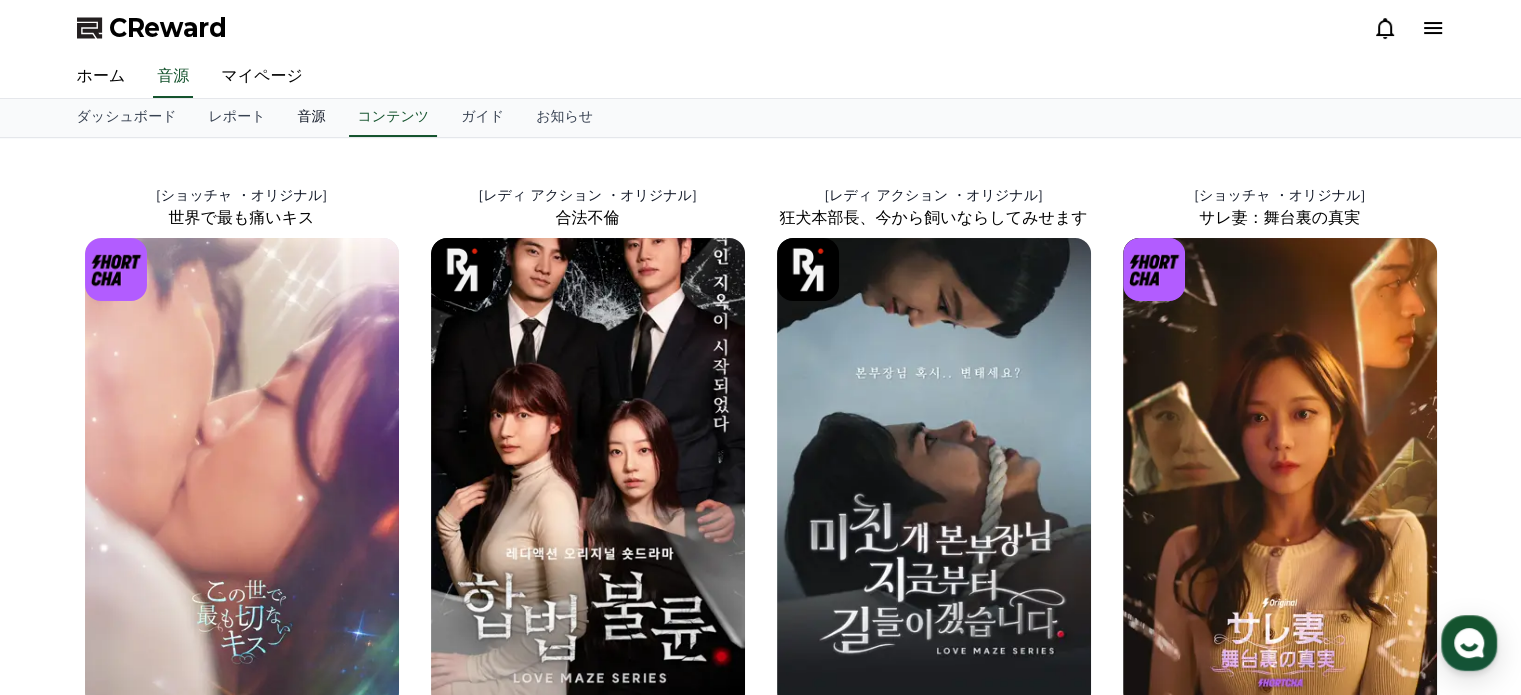 click on "音源" at bounding box center (311, 118) 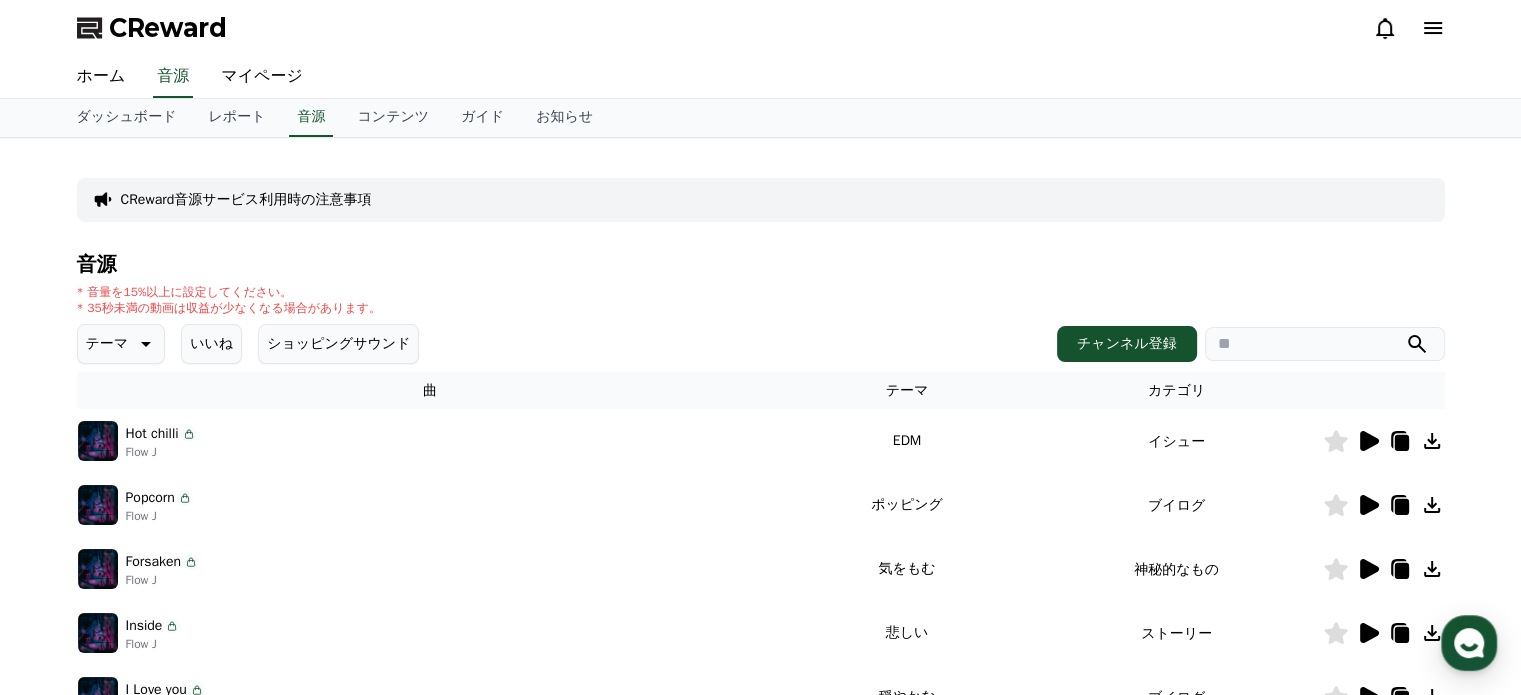 click at bounding box center (98, 441) 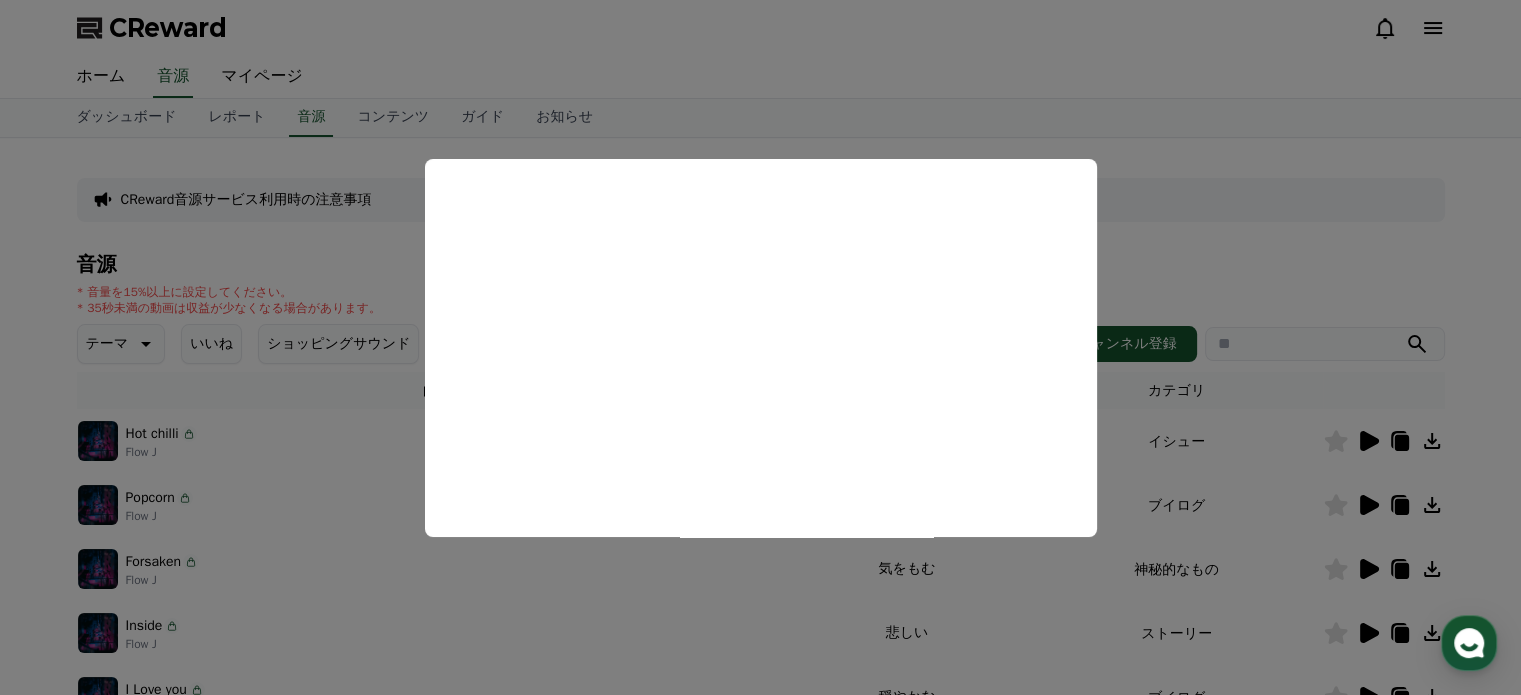 click at bounding box center [760, 347] 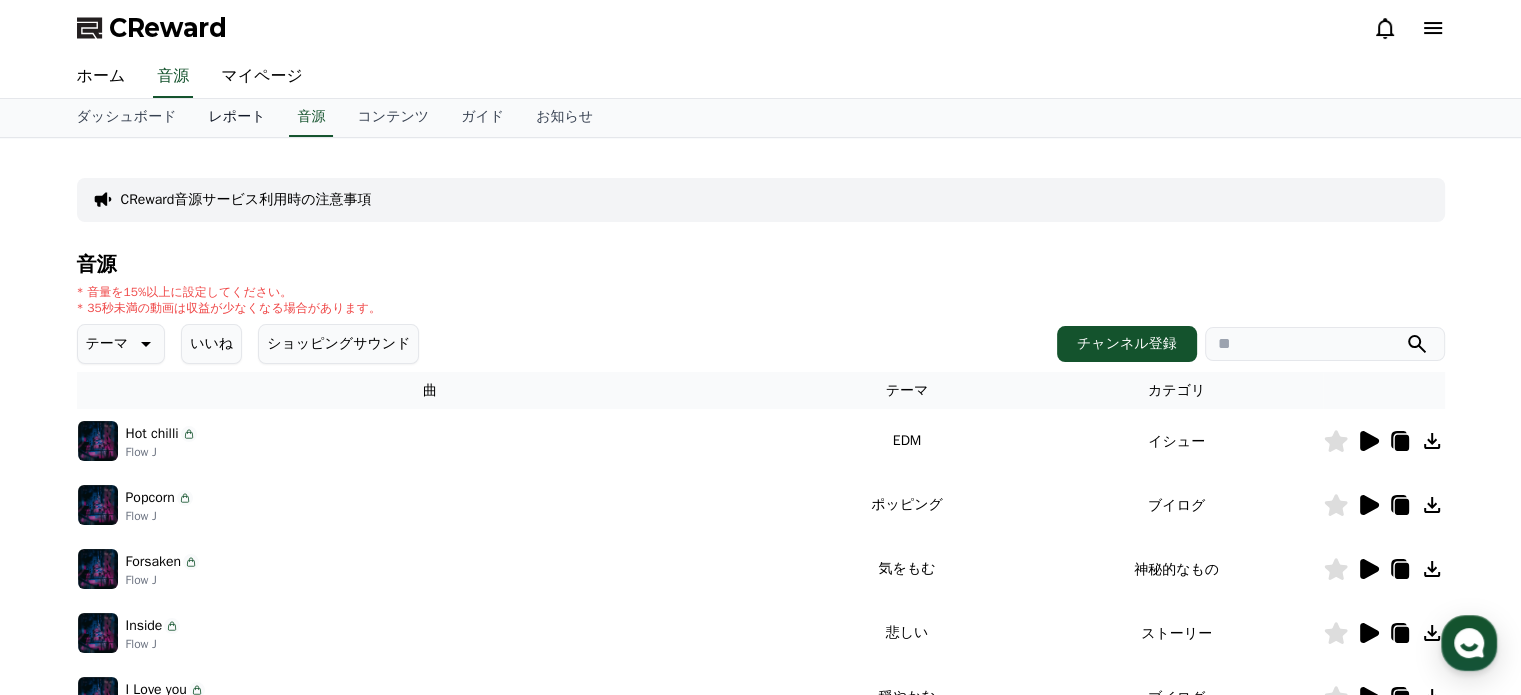 click on "レポート" at bounding box center [236, 118] 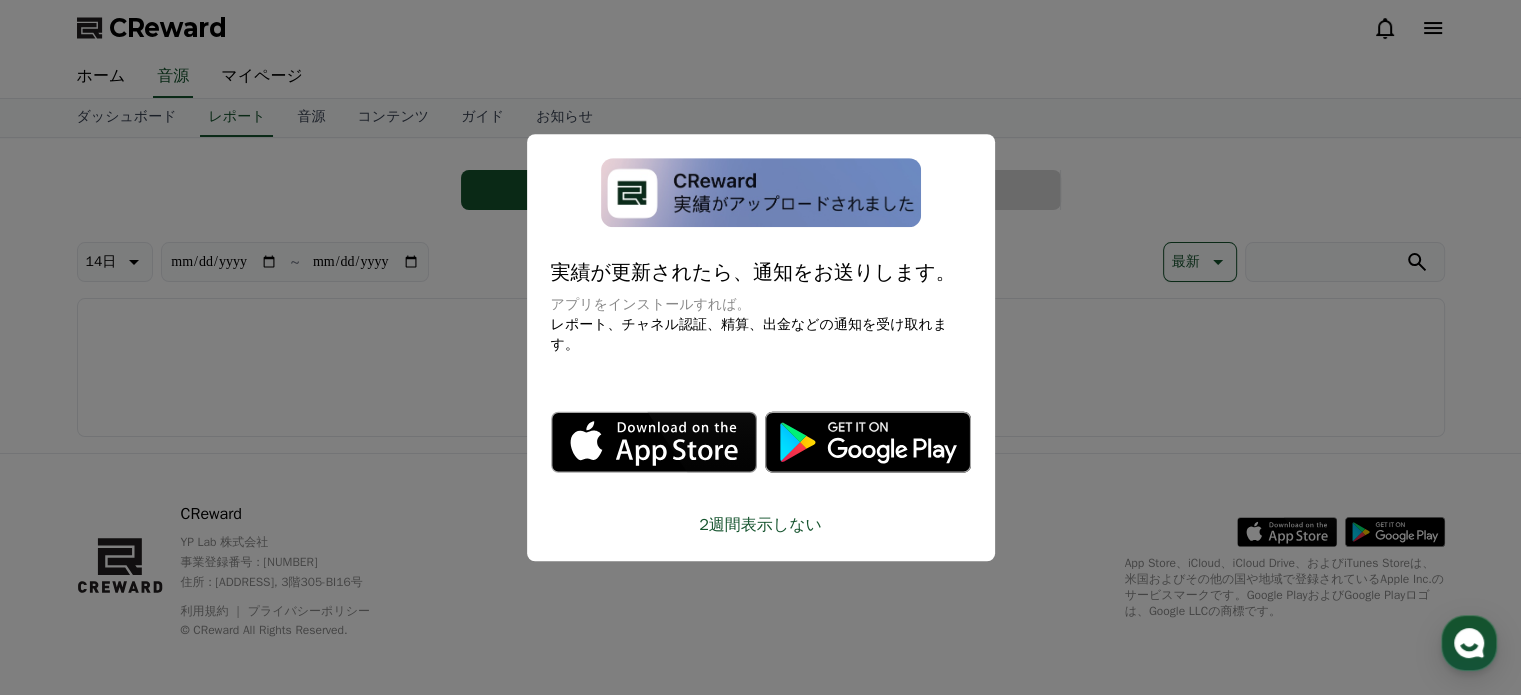 drag, startPoint x: 600, startPoint y: 307, endPoint x: 810, endPoint y: 335, distance: 211.85844 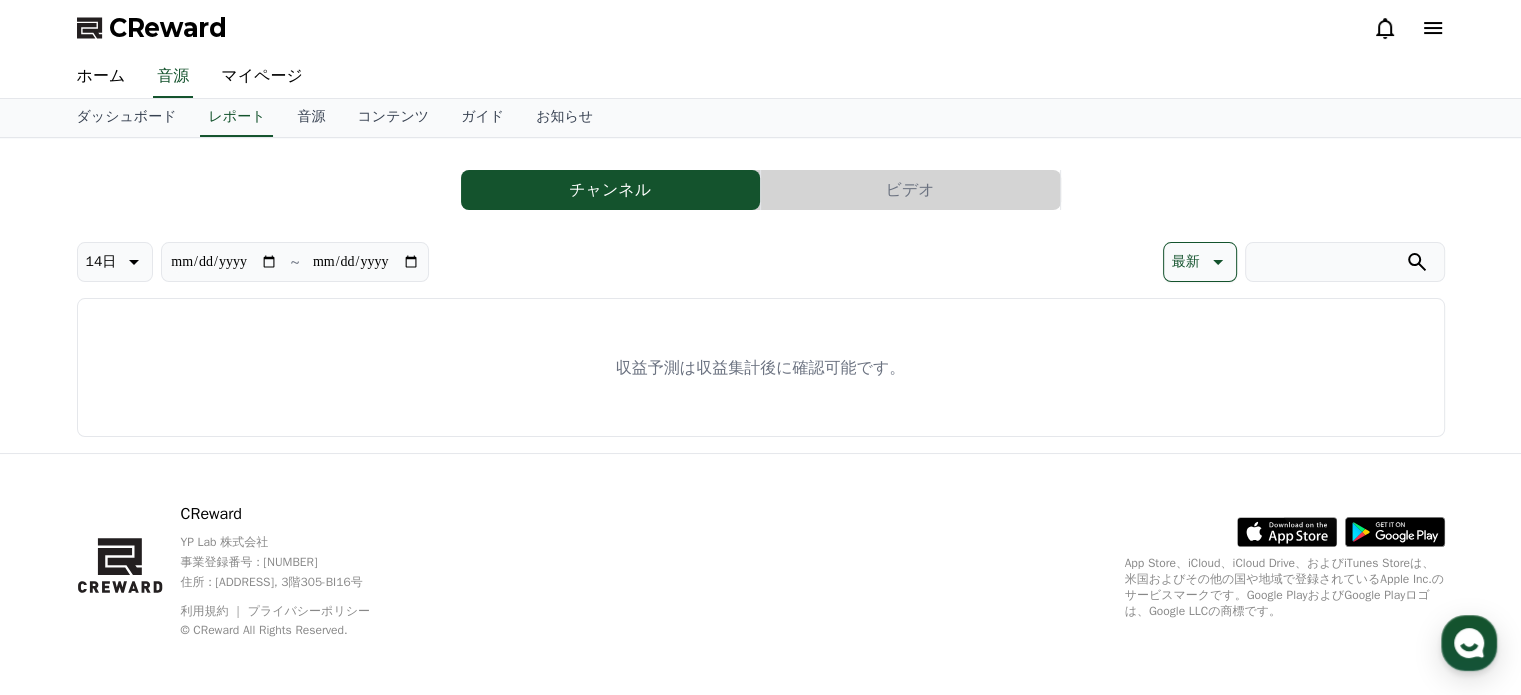 click on "**********" at bounding box center [761, 295] 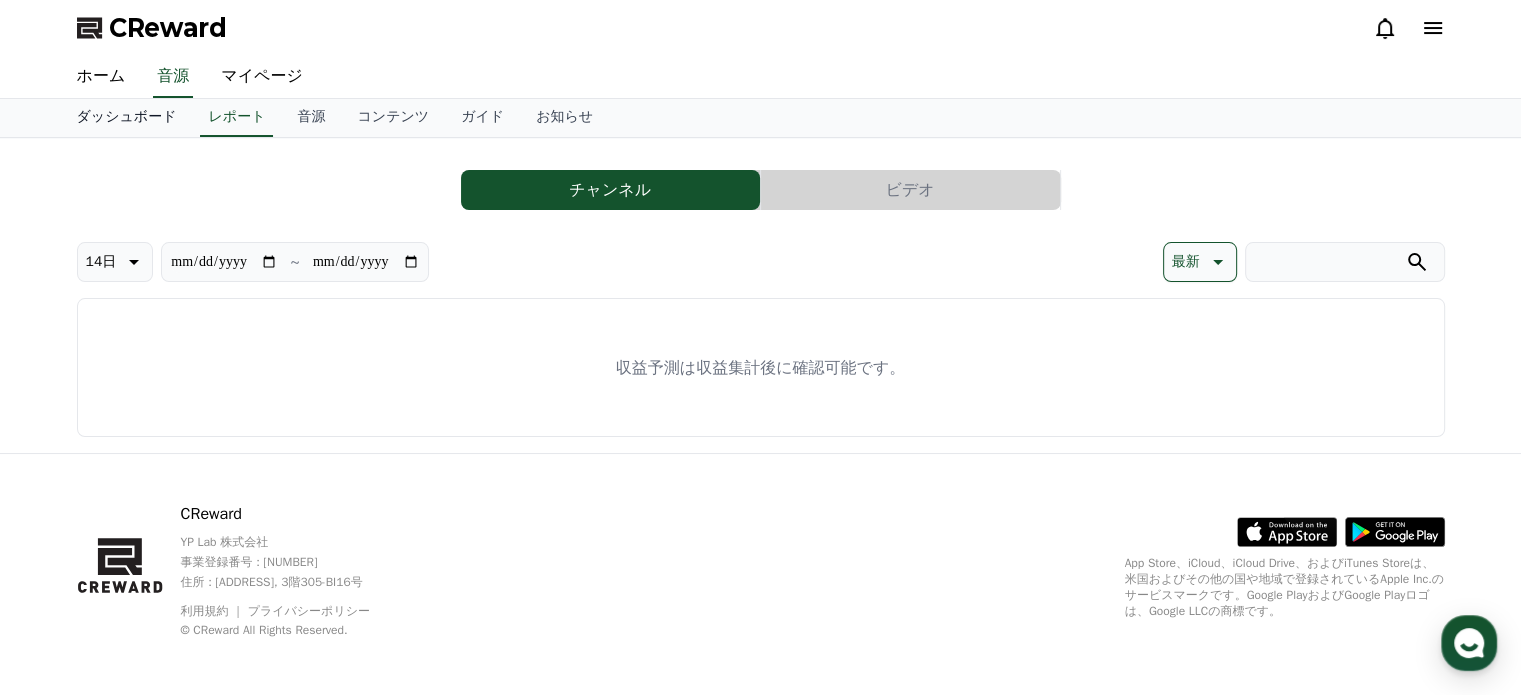 click on "ダッシュボード" at bounding box center (127, 118) 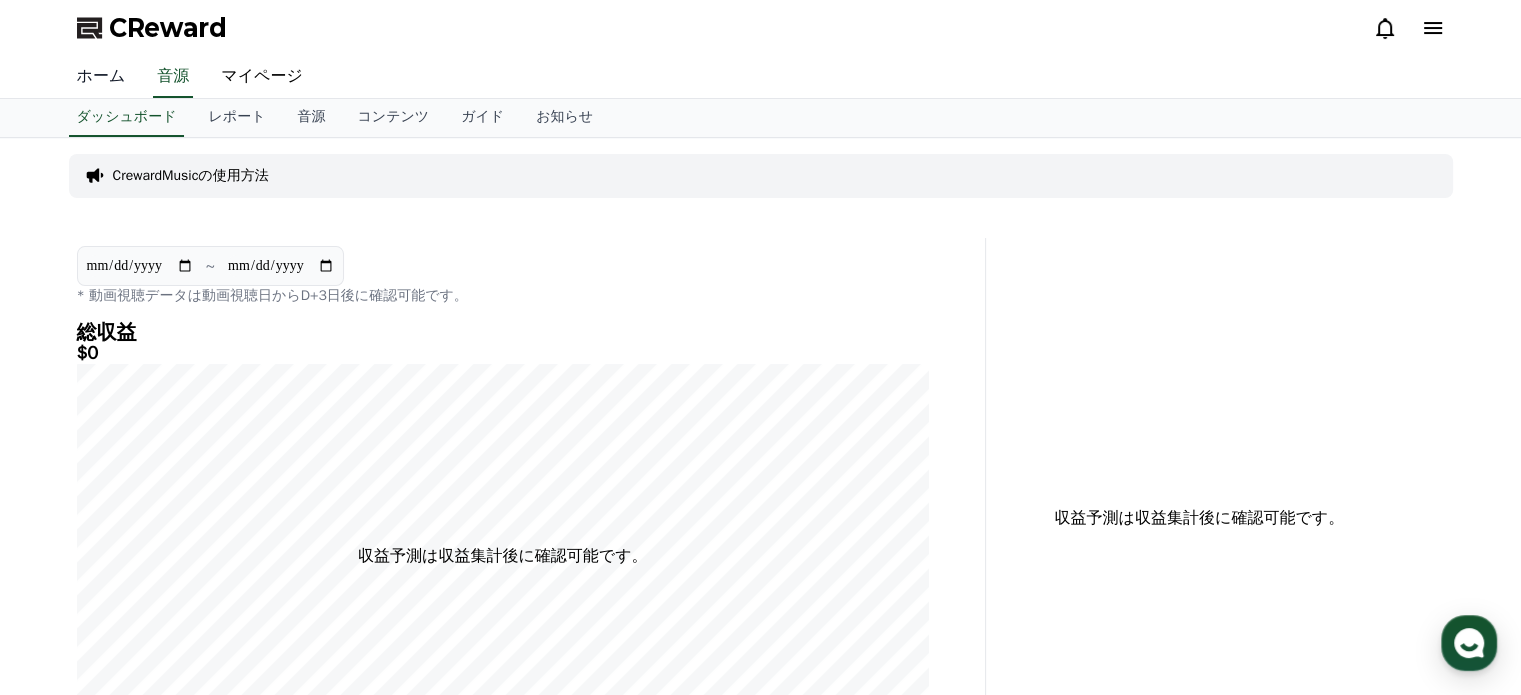 click on "ホーム" at bounding box center [101, 77] 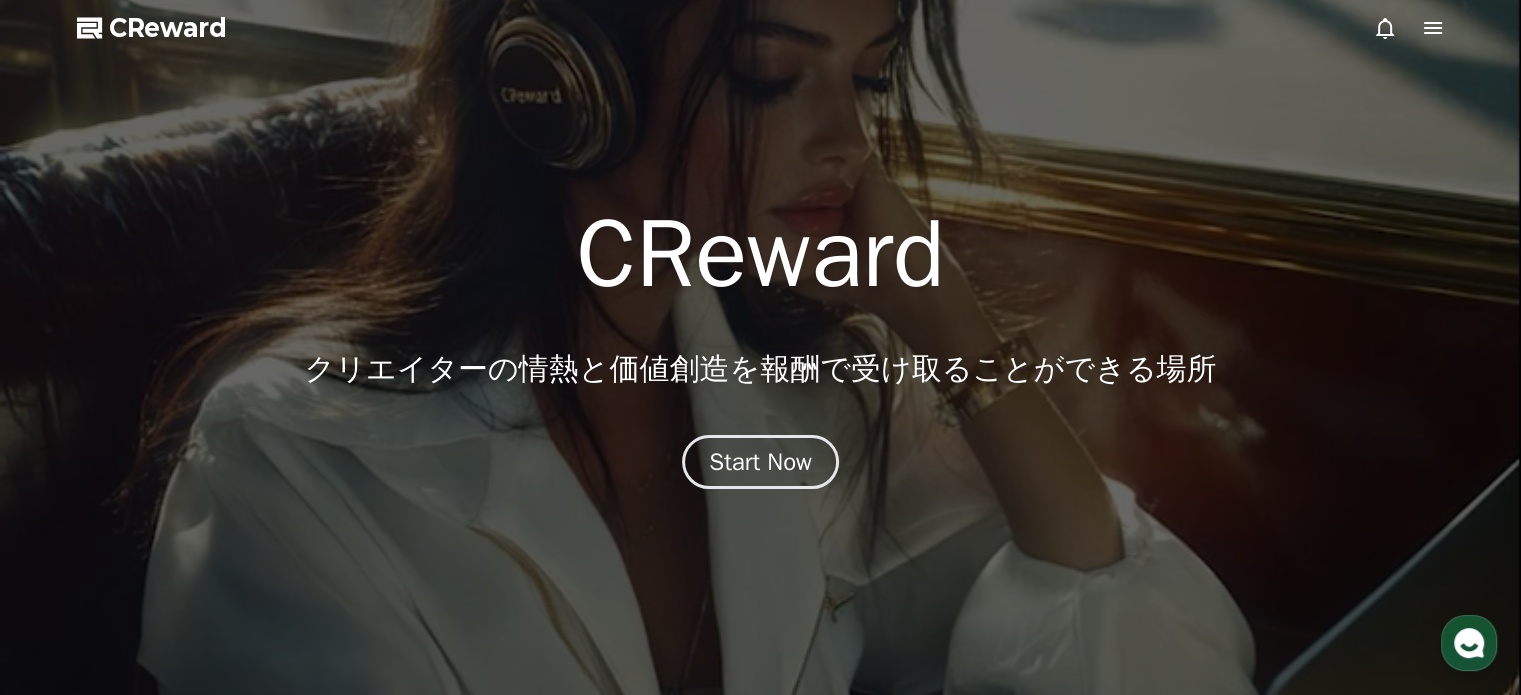 click at bounding box center [1409, 28] 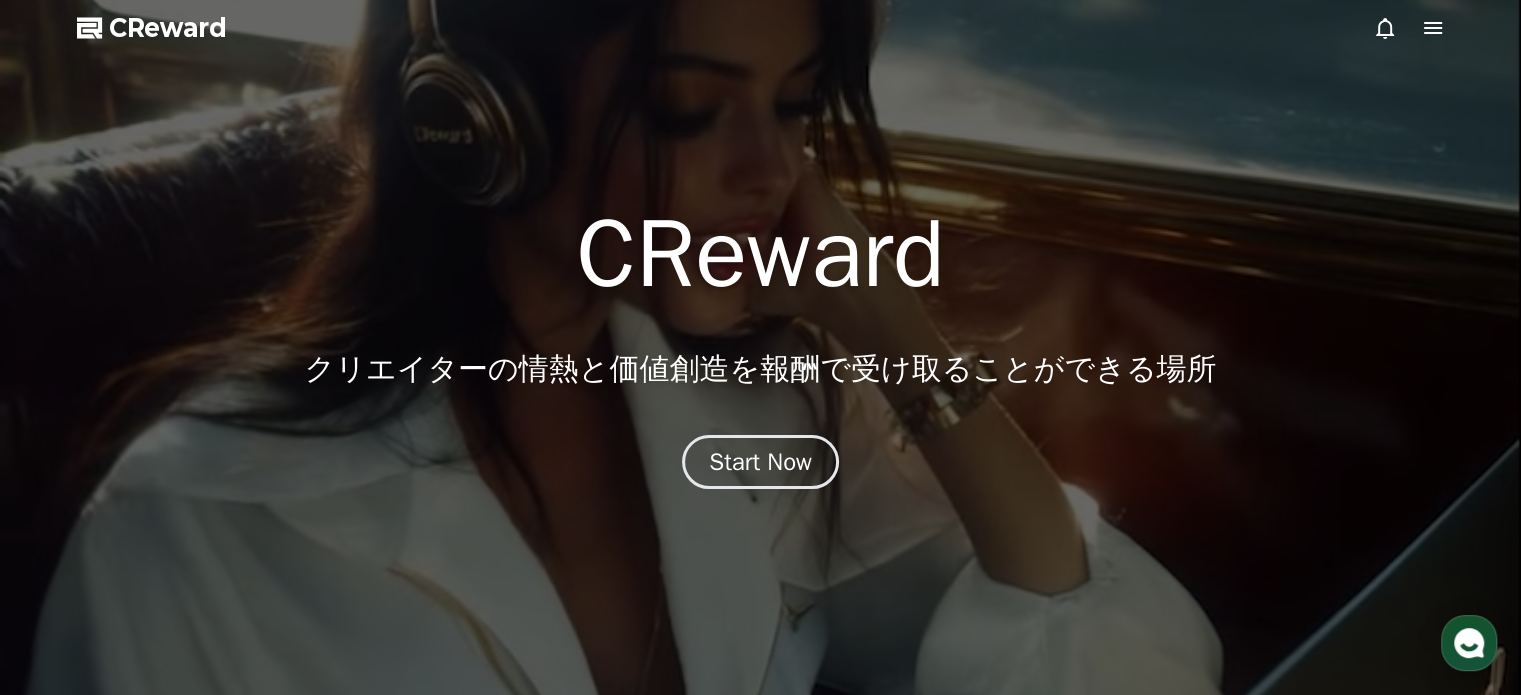 click 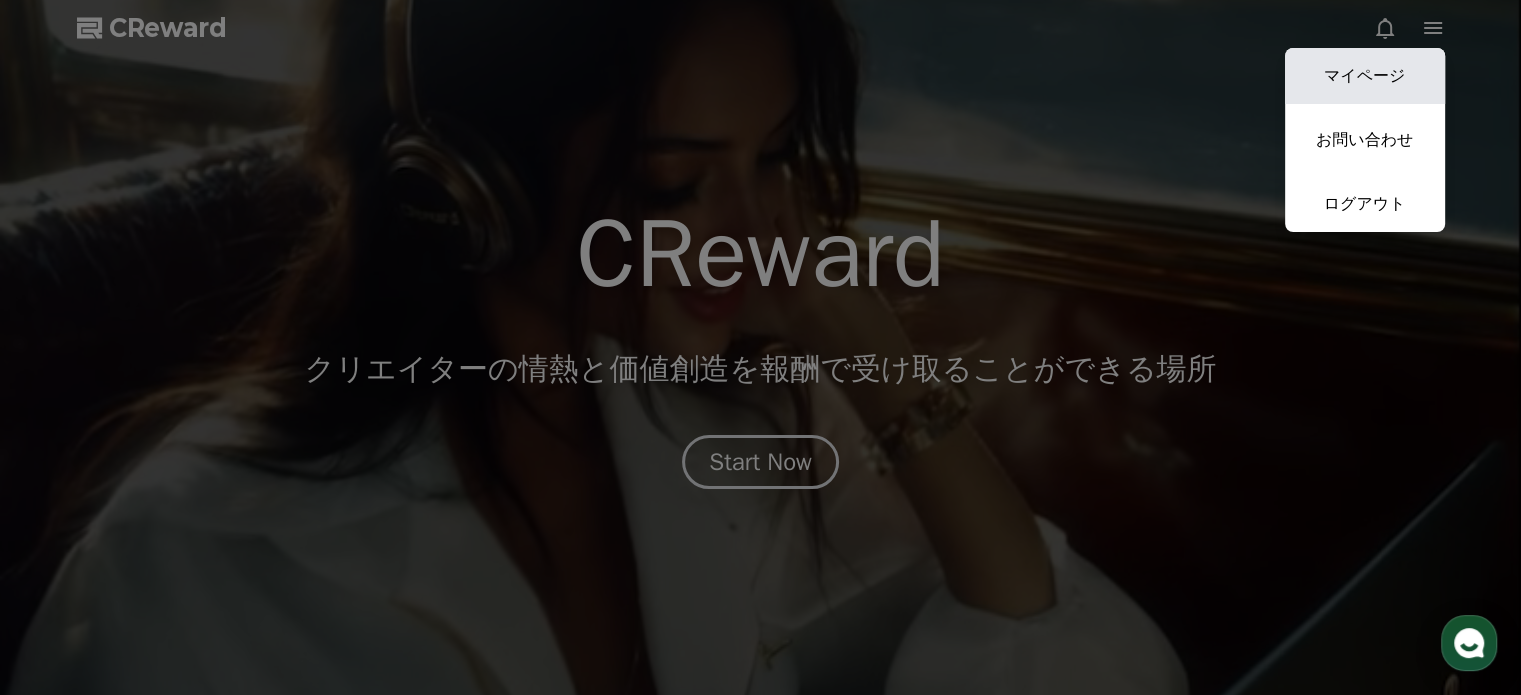click on "マイページ" at bounding box center [1365, 76] 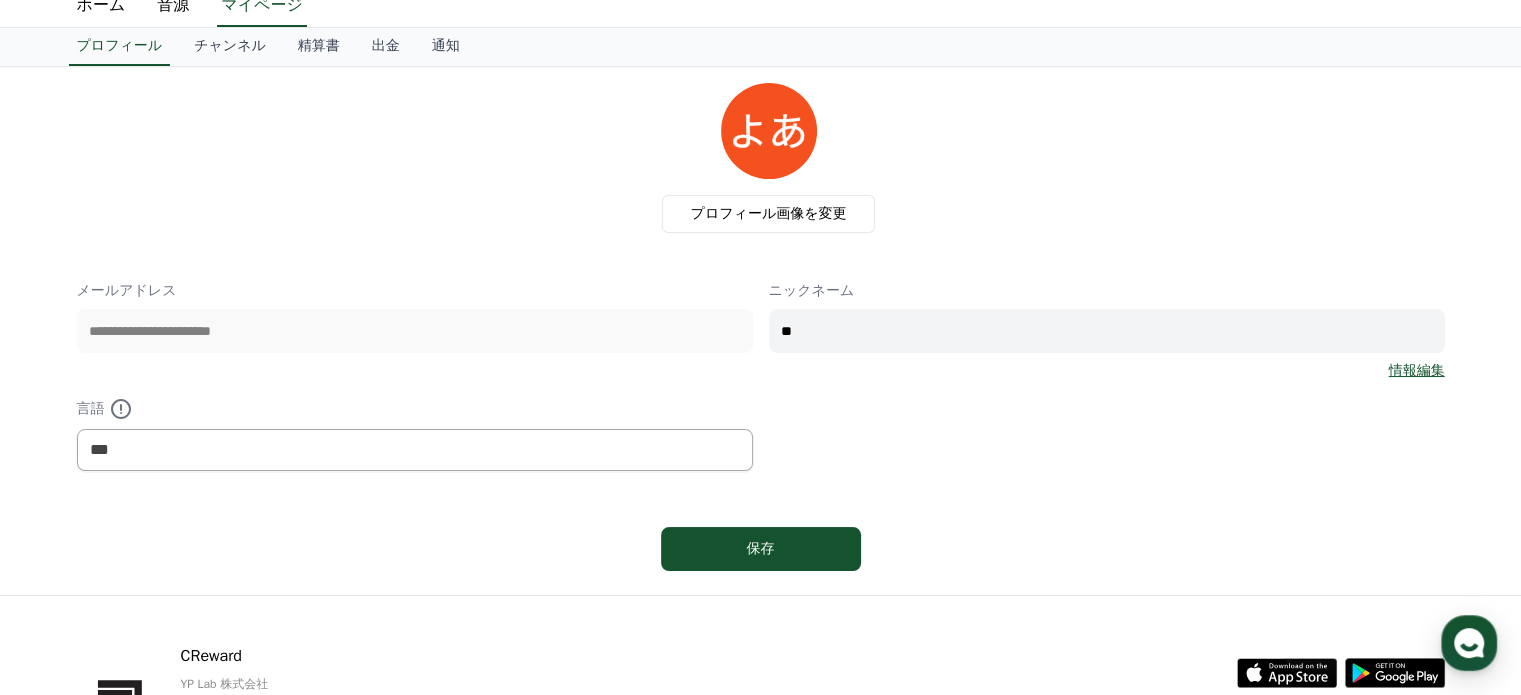 scroll, scrollTop: 100, scrollLeft: 0, axis: vertical 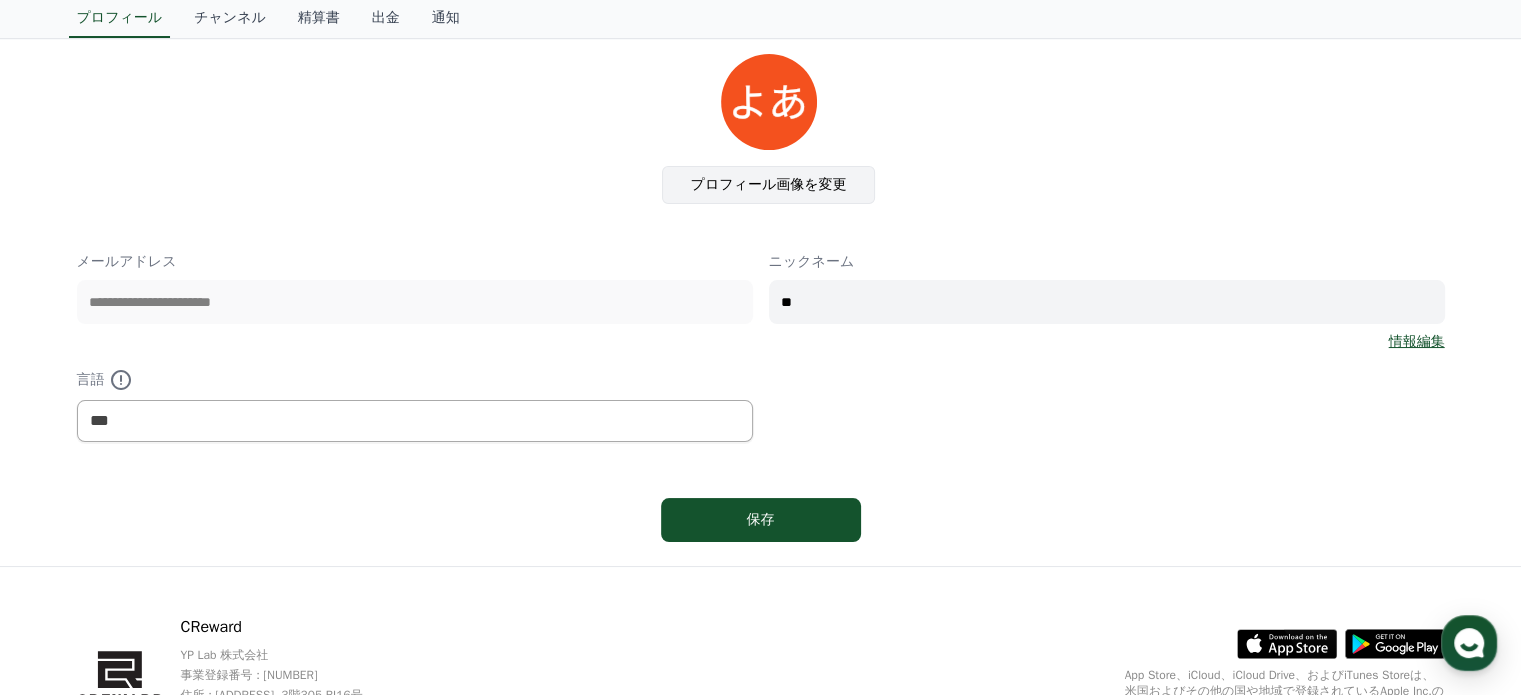 click on "プロフィール画像を変更" 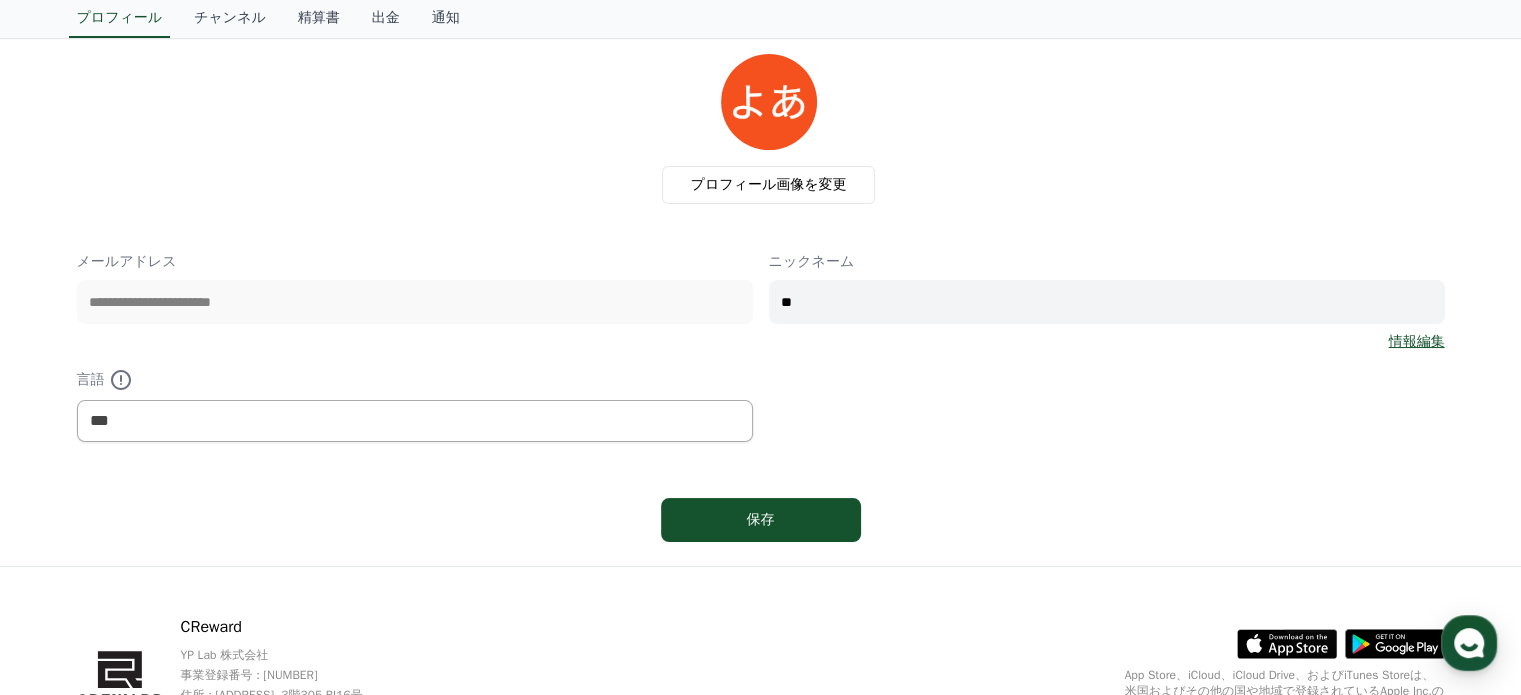 click on "プロフィール画像を変更" at bounding box center [769, 129] 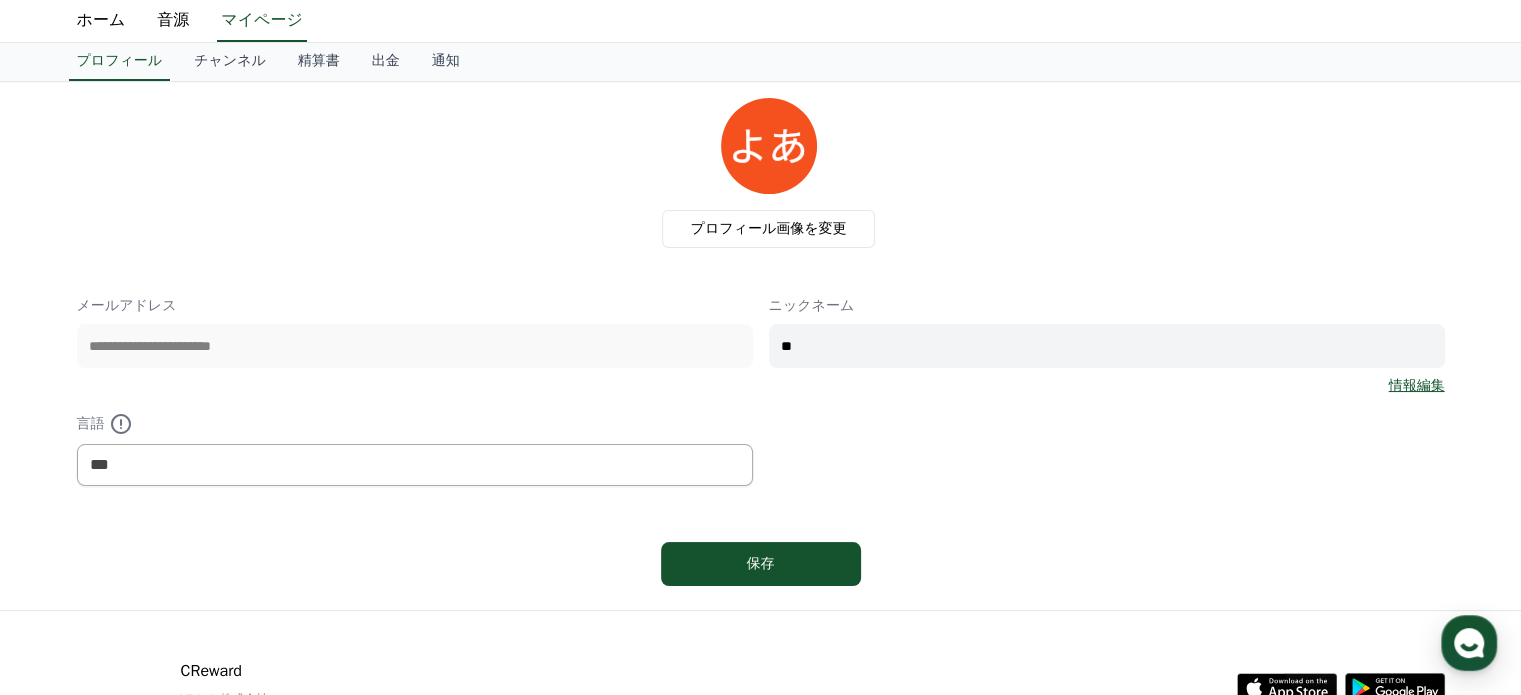 scroll, scrollTop: 0, scrollLeft: 0, axis: both 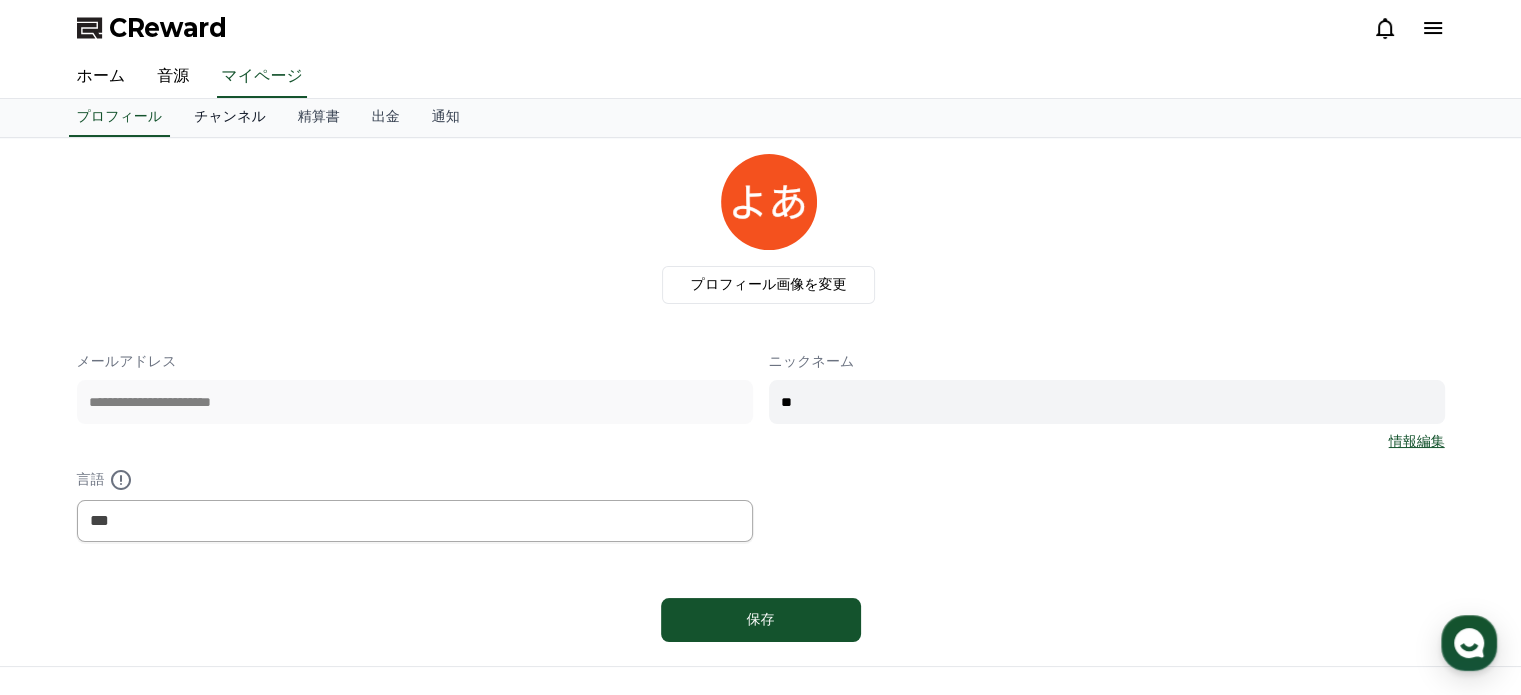 click on "チャンネル" at bounding box center (230, 118) 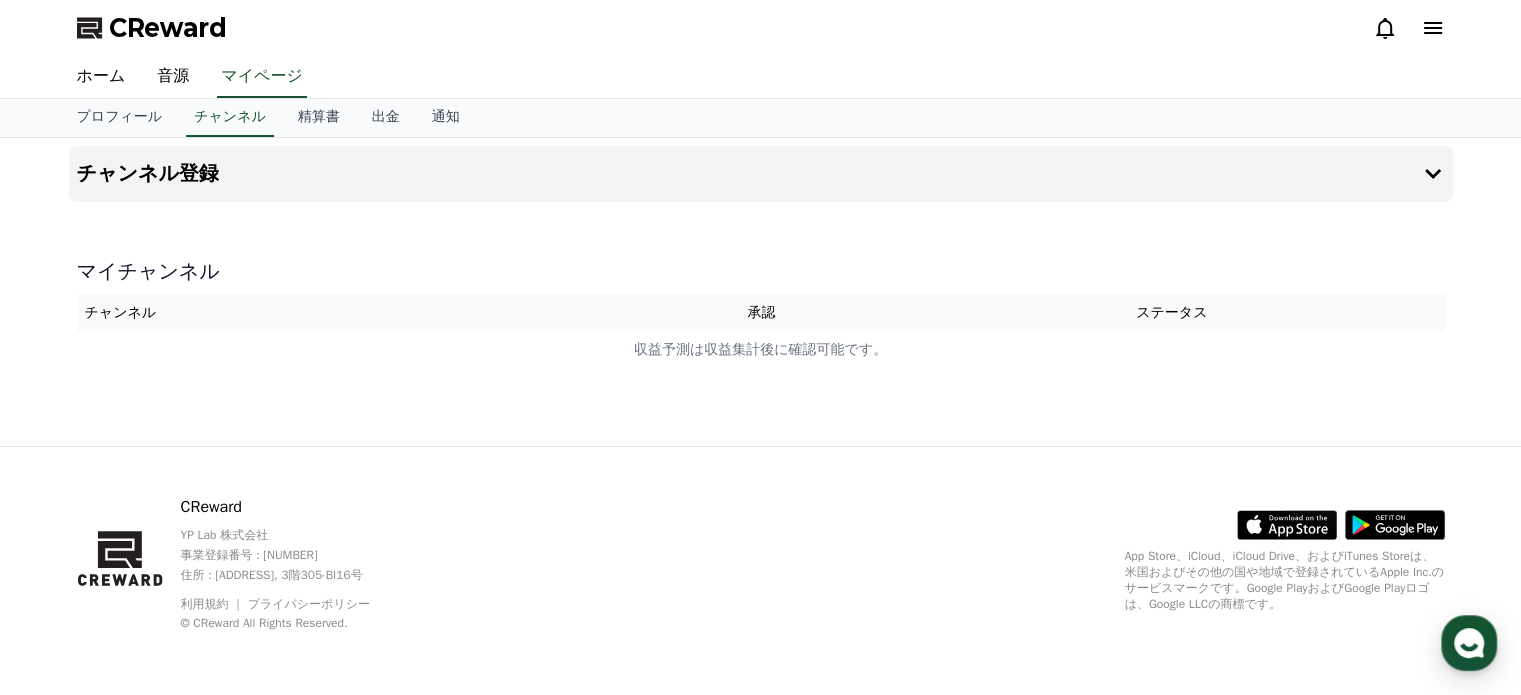 click on "ステータス" at bounding box center (1172, 312) 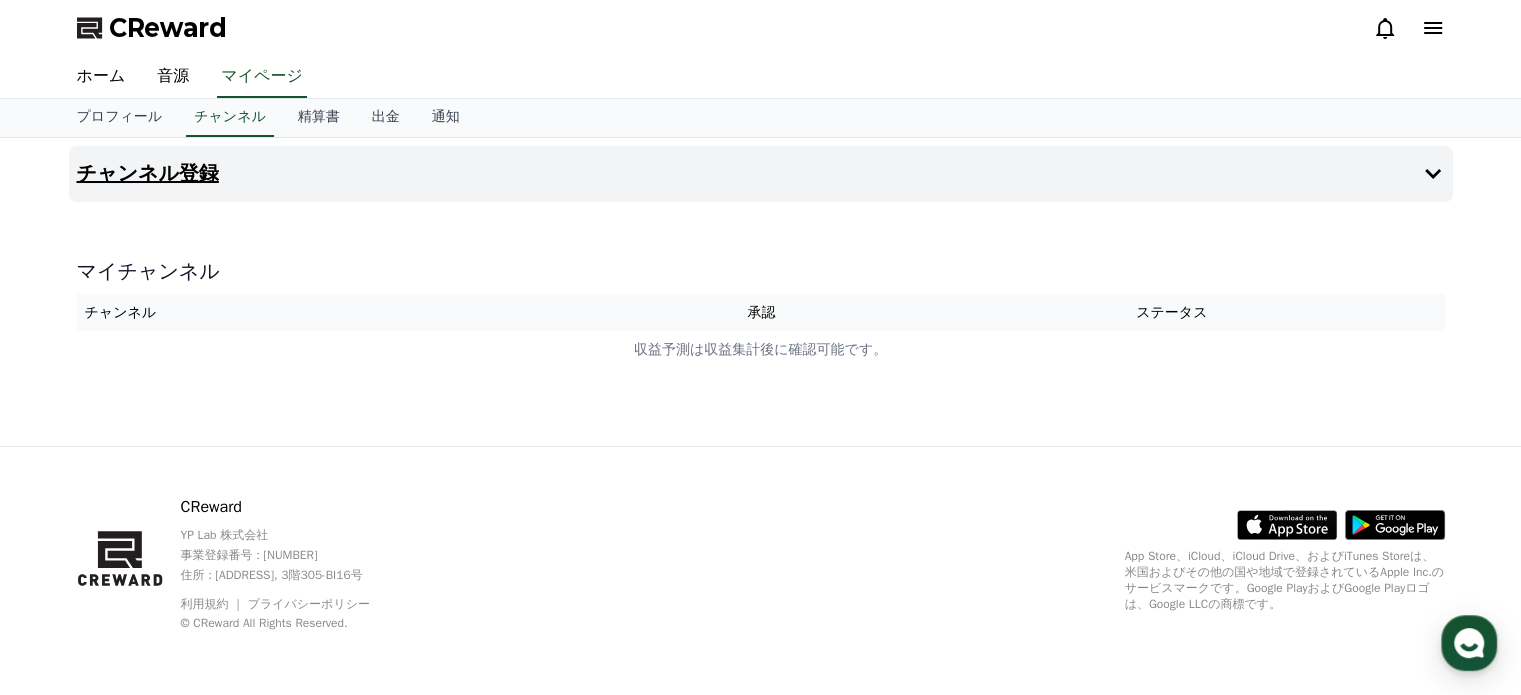 click on "チャンネル登録" at bounding box center (761, 174) 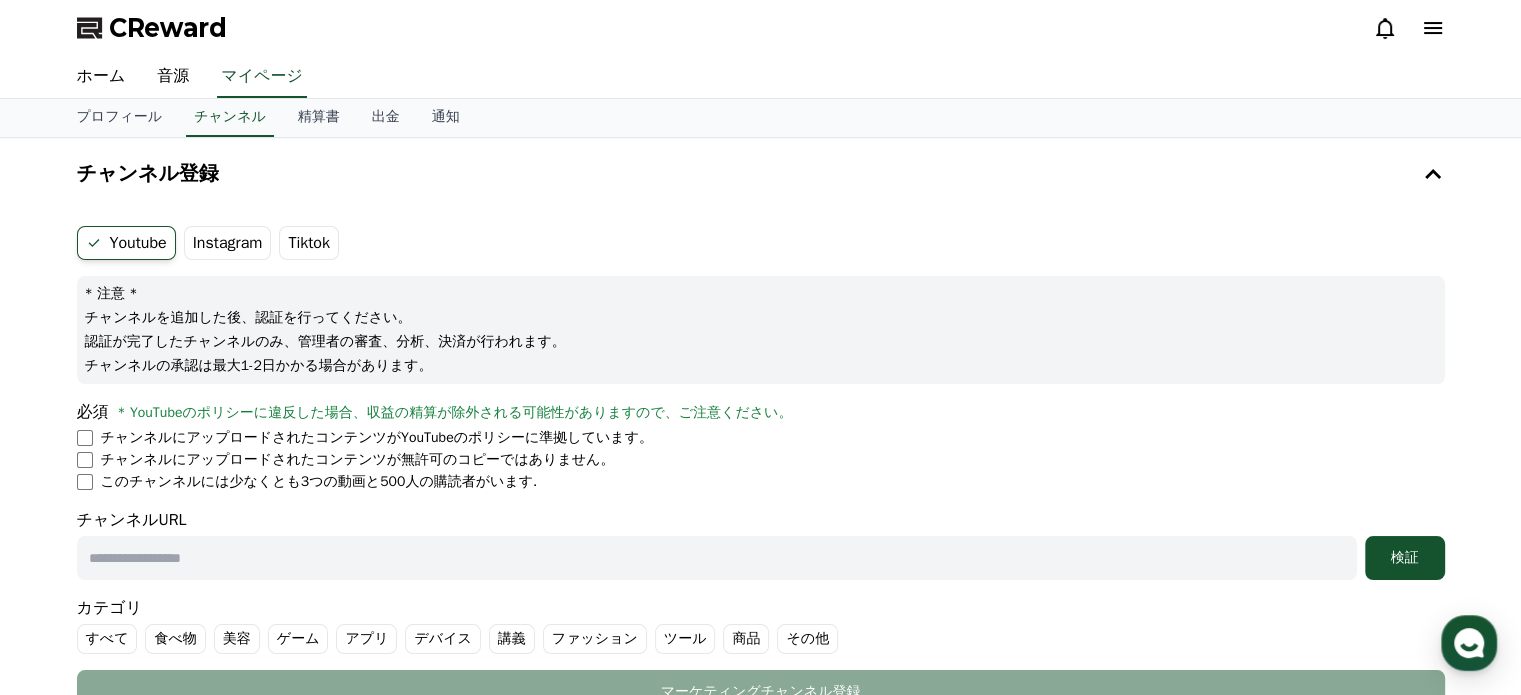 drag, startPoint x: 104, startPoint y: 312, endPoint x: 360, endPoint y: 371, distance: 262.71088 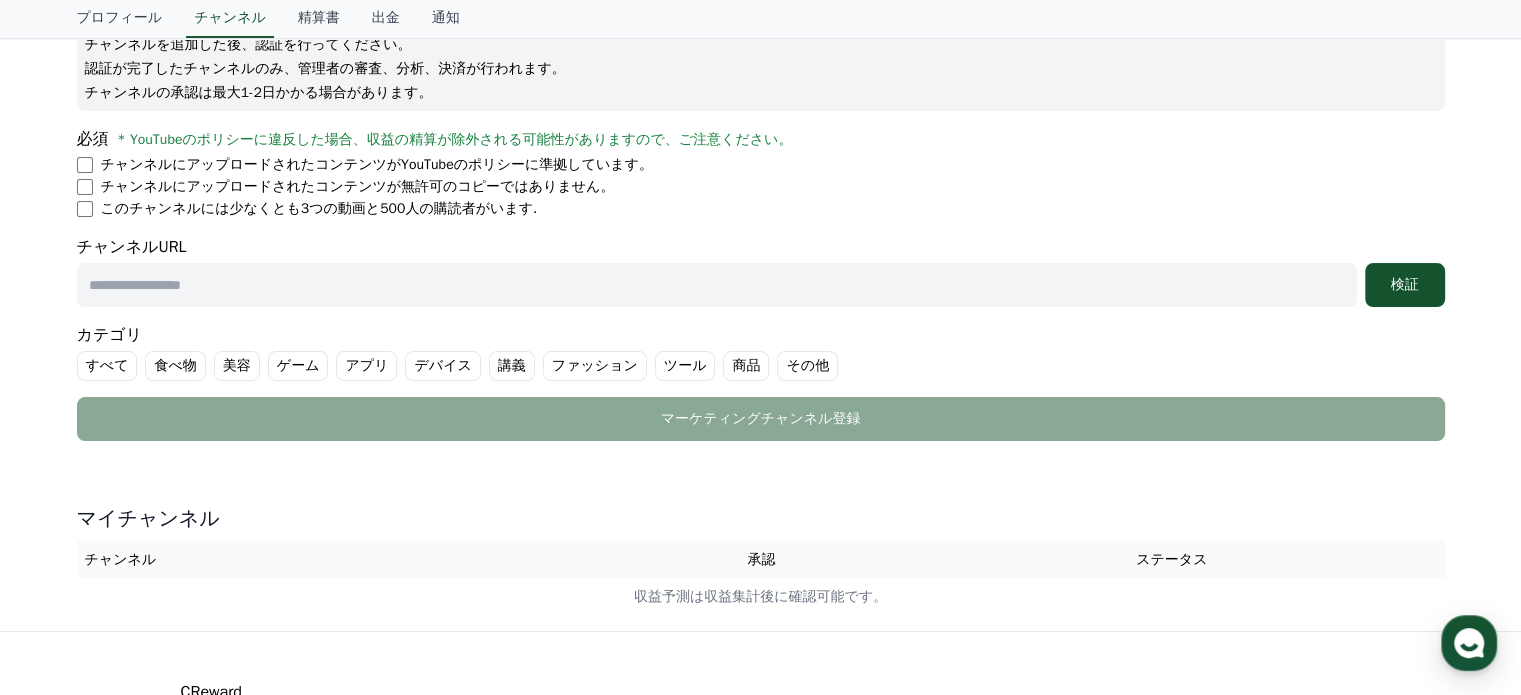 scroll, scrollTop: 300, scrollLeft: 0, axis: vertical 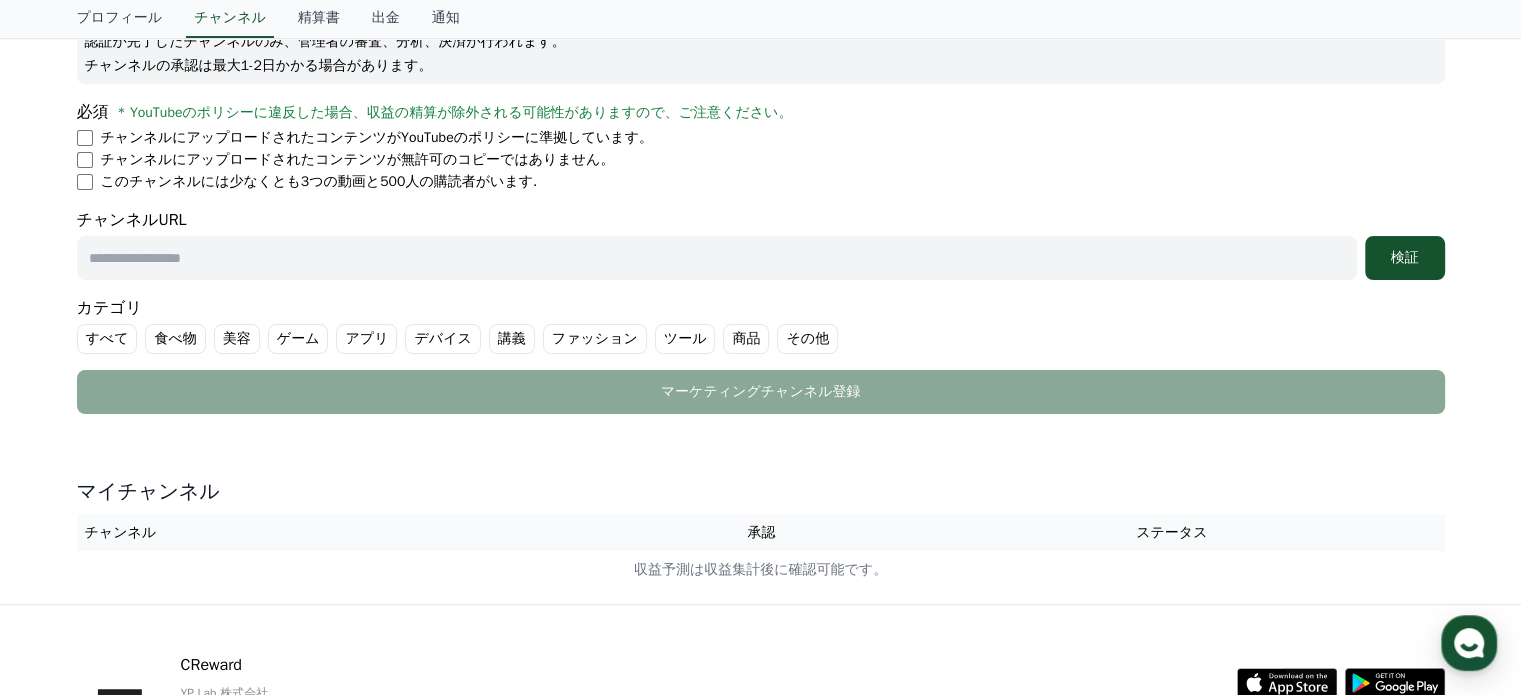 drag, startPoint x: 118, startPoint y: 114, endPoint x: 720, endPoint y: 102, distance: 602.11957 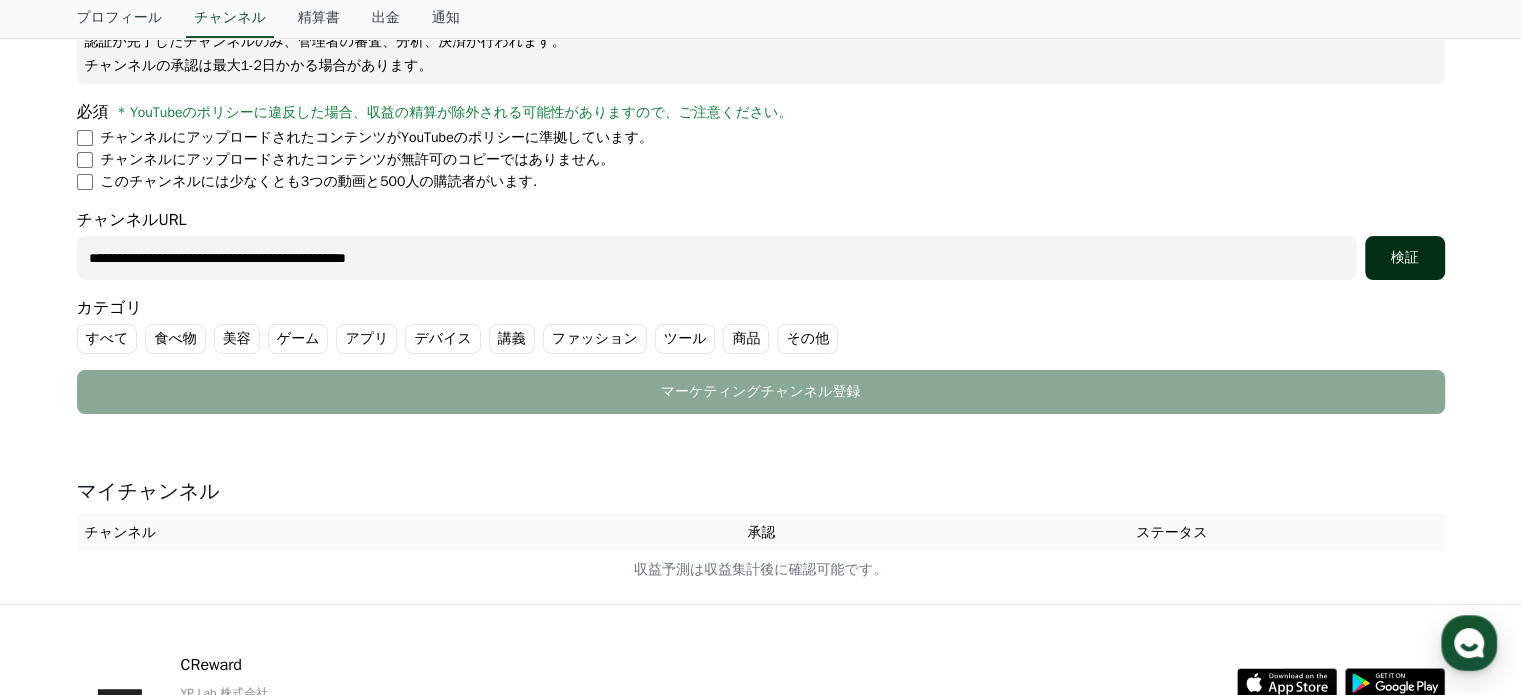 type on "**********" 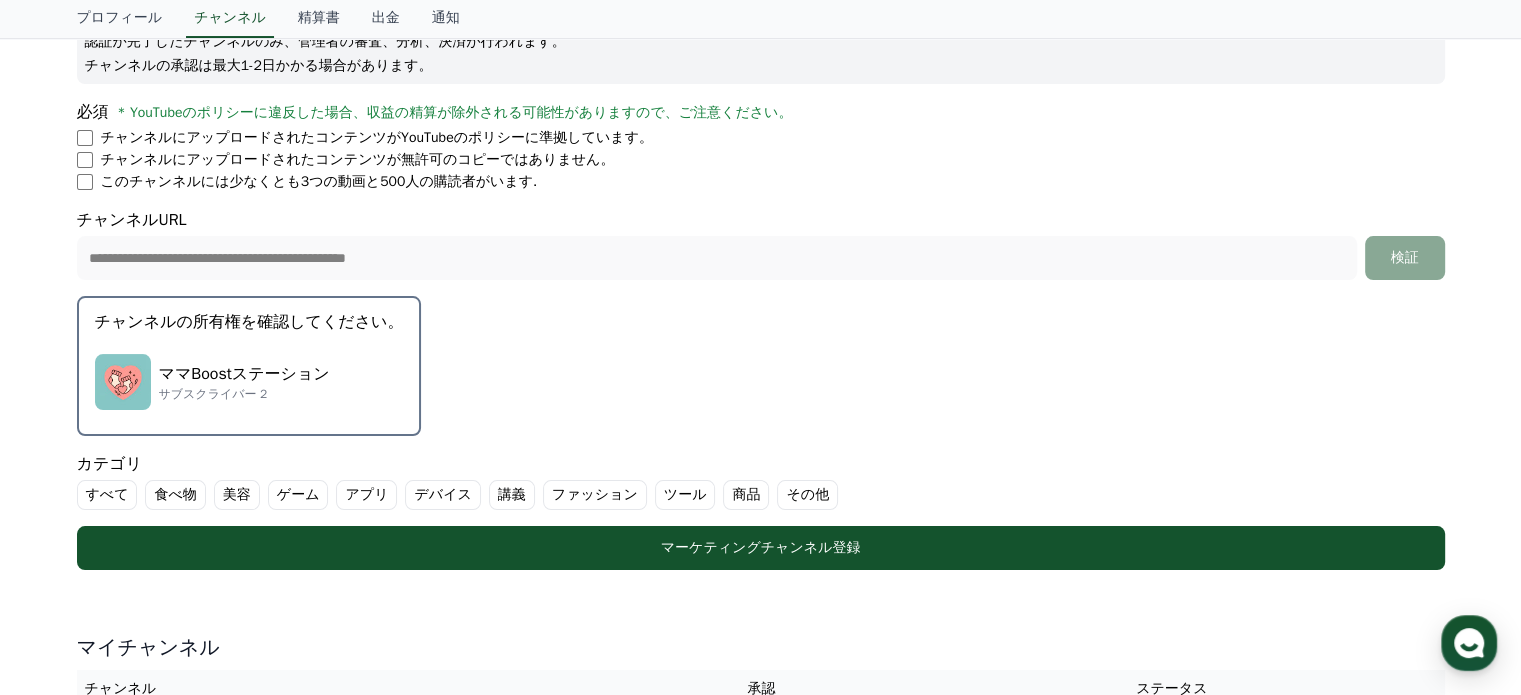 click on "その他" at bounding box center [807, 495] 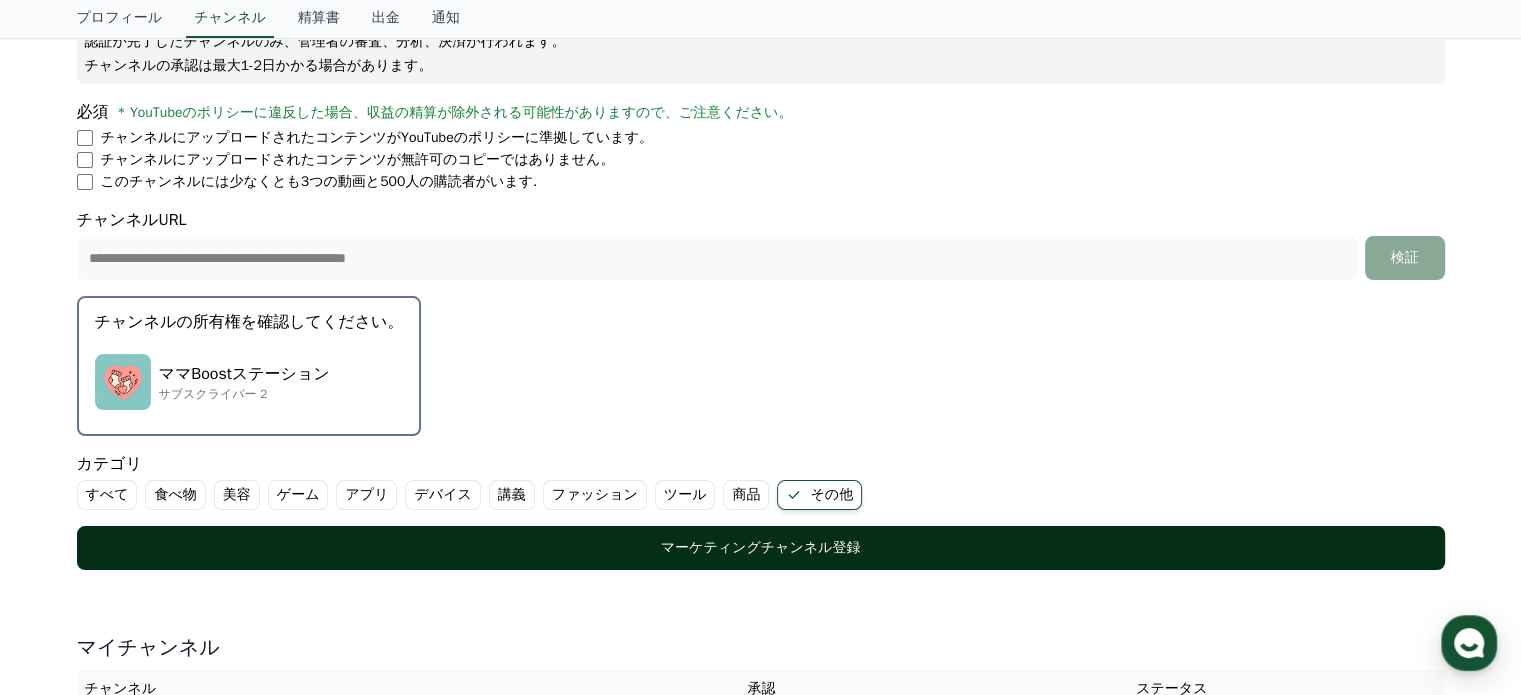 click on "マーケティングチャンネル登録" at bounding box center [761, 548] 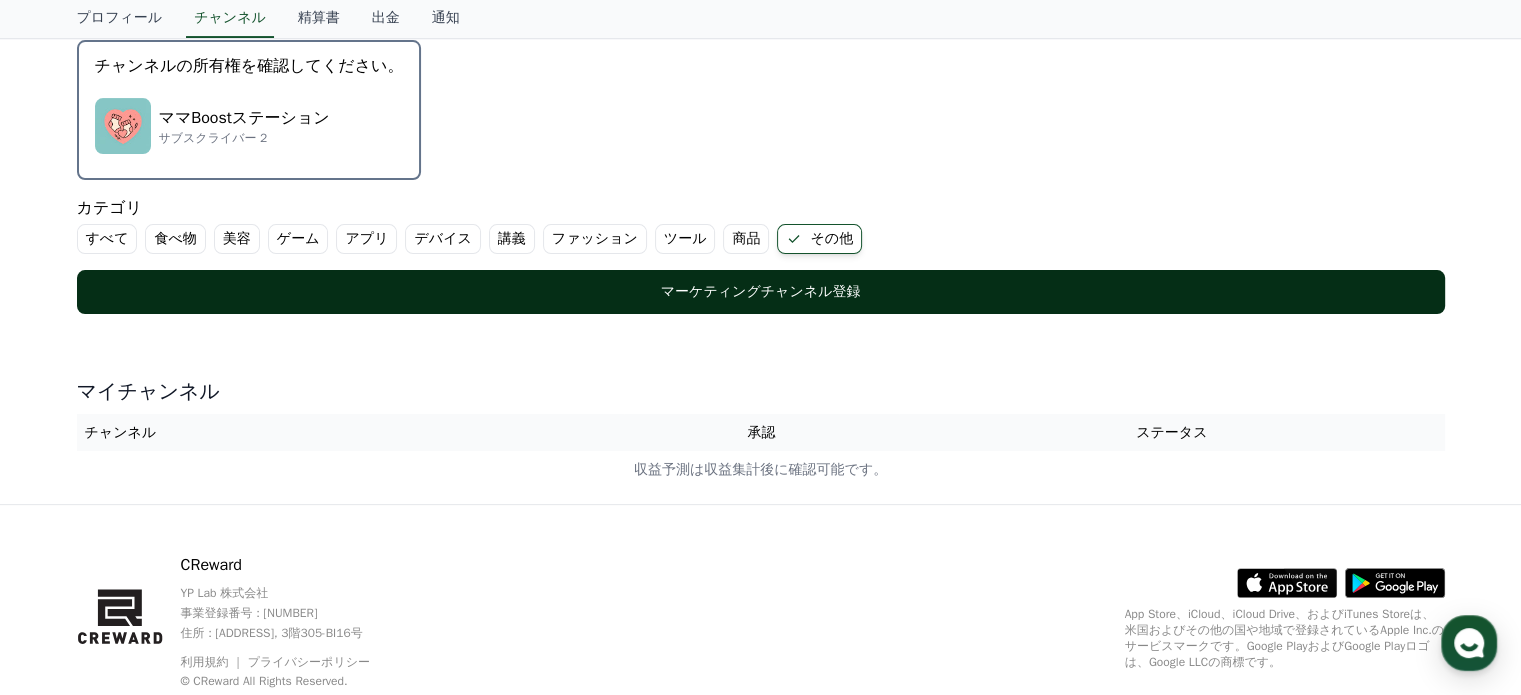 scroll, scrollTop: 611, scrollLeft: 0, axis: vertical 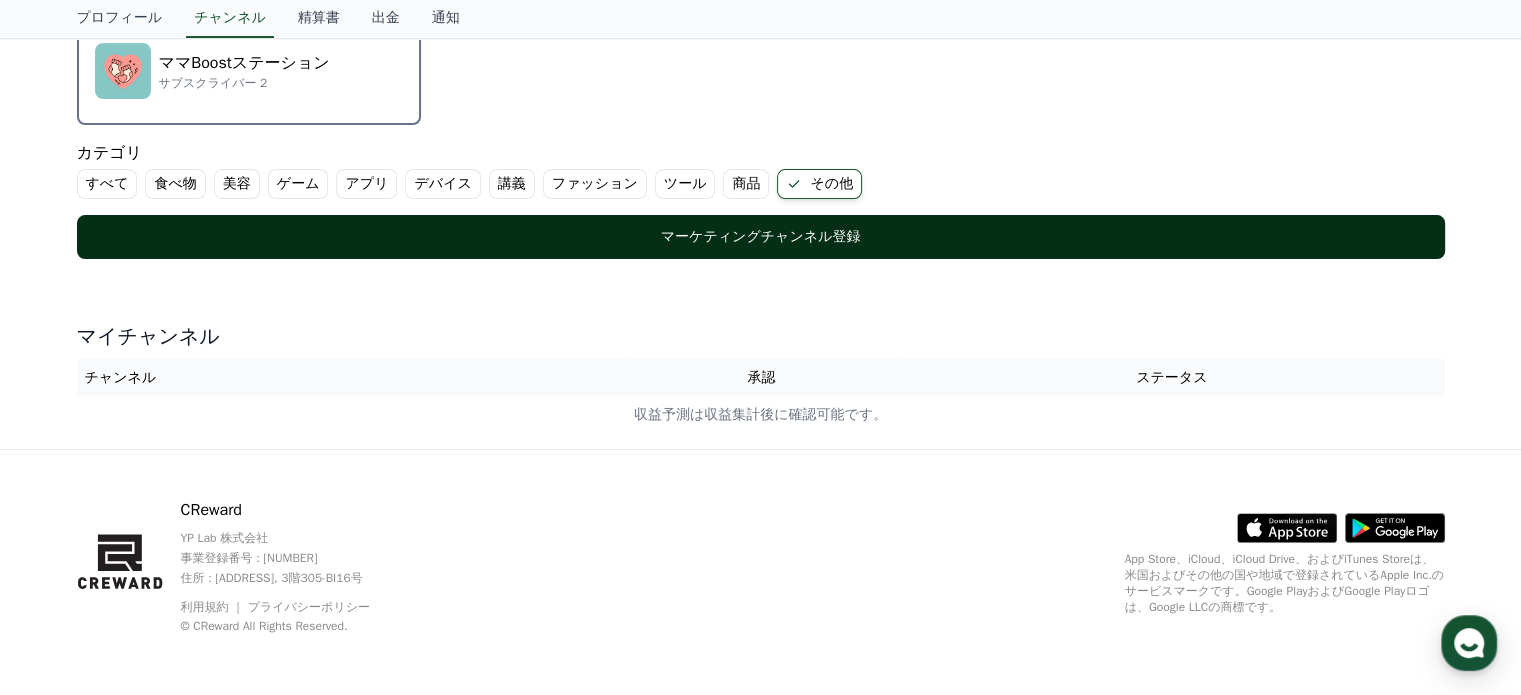 click on "マーケティングチャンネル登録" at bounding box center (761, 237) 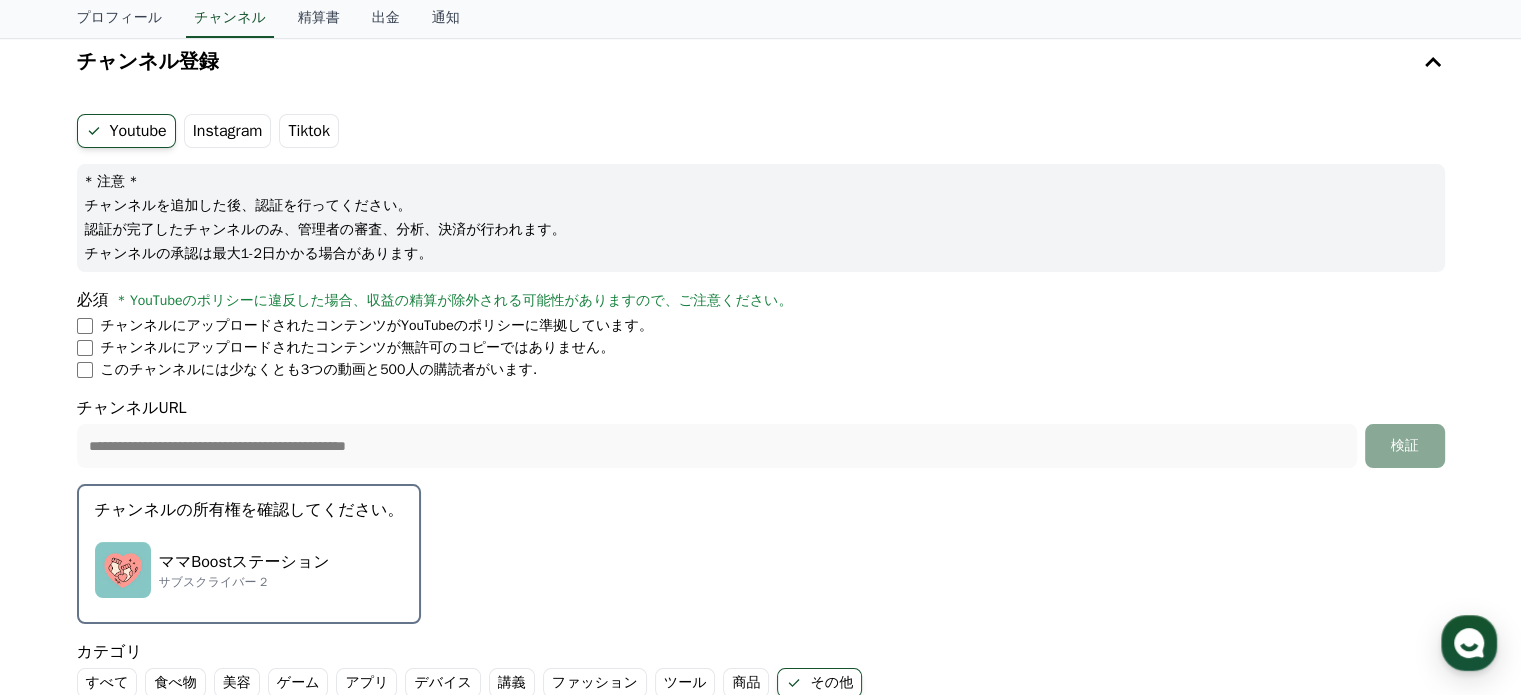 scroll, scrollTop: 111, scrollLeft: 0, axis: vertical 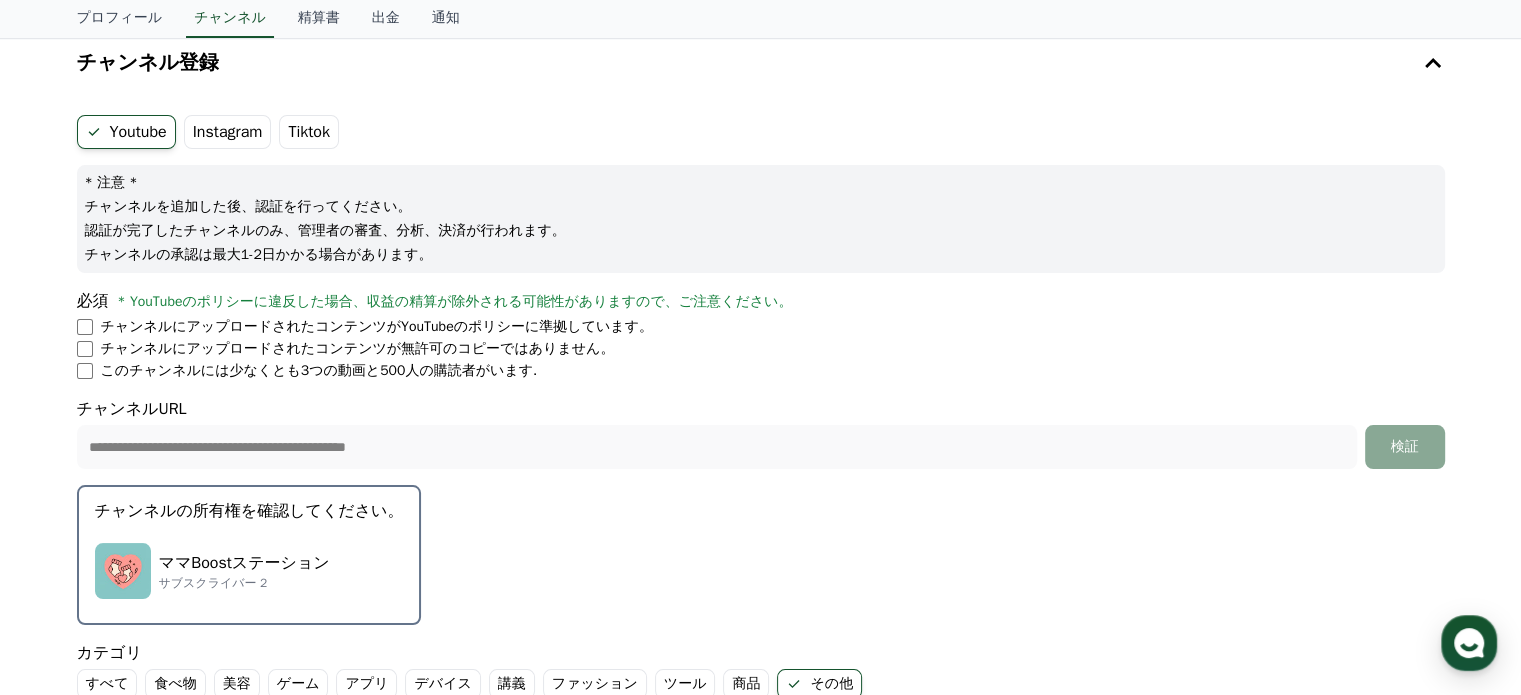 click on "Tiktok" at bounding box center [309, 132] 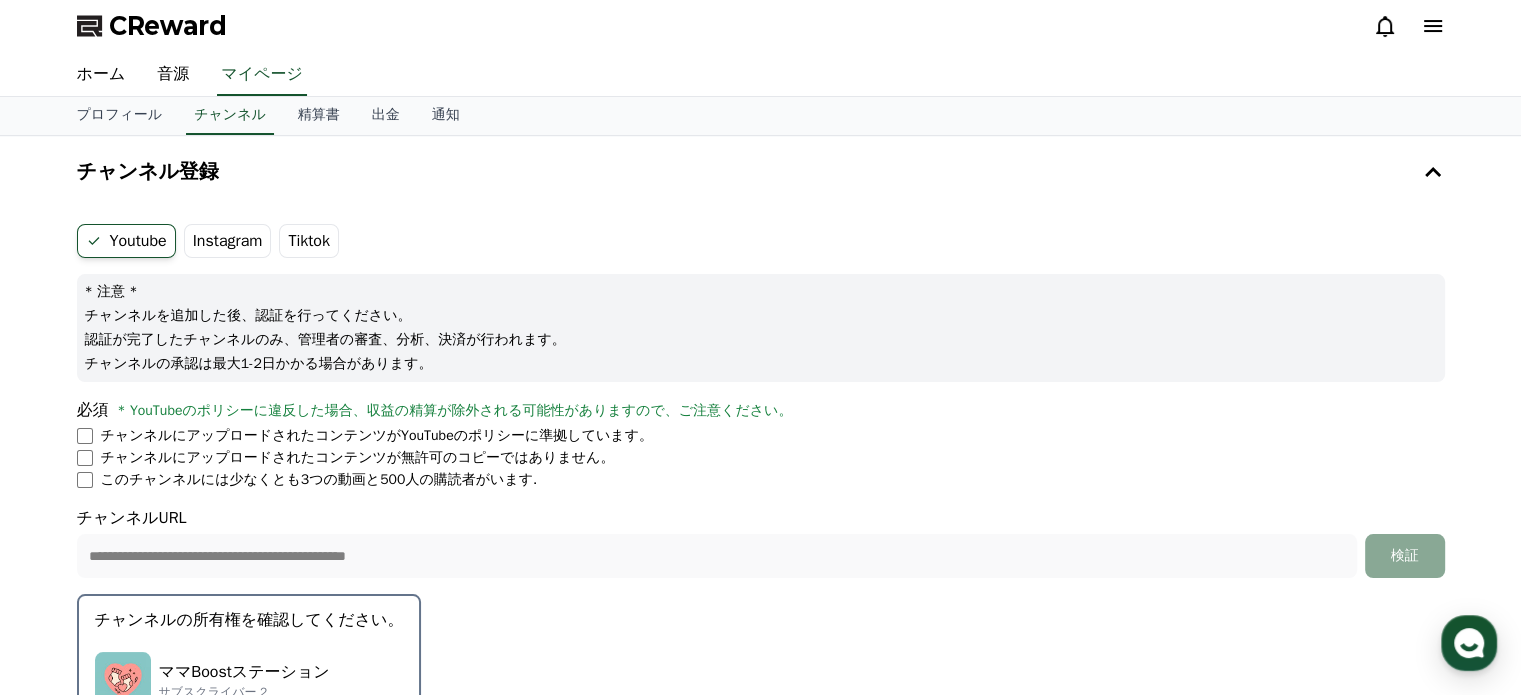 scroll, scrollTop: 0, scrollLeft: 0, axis: both 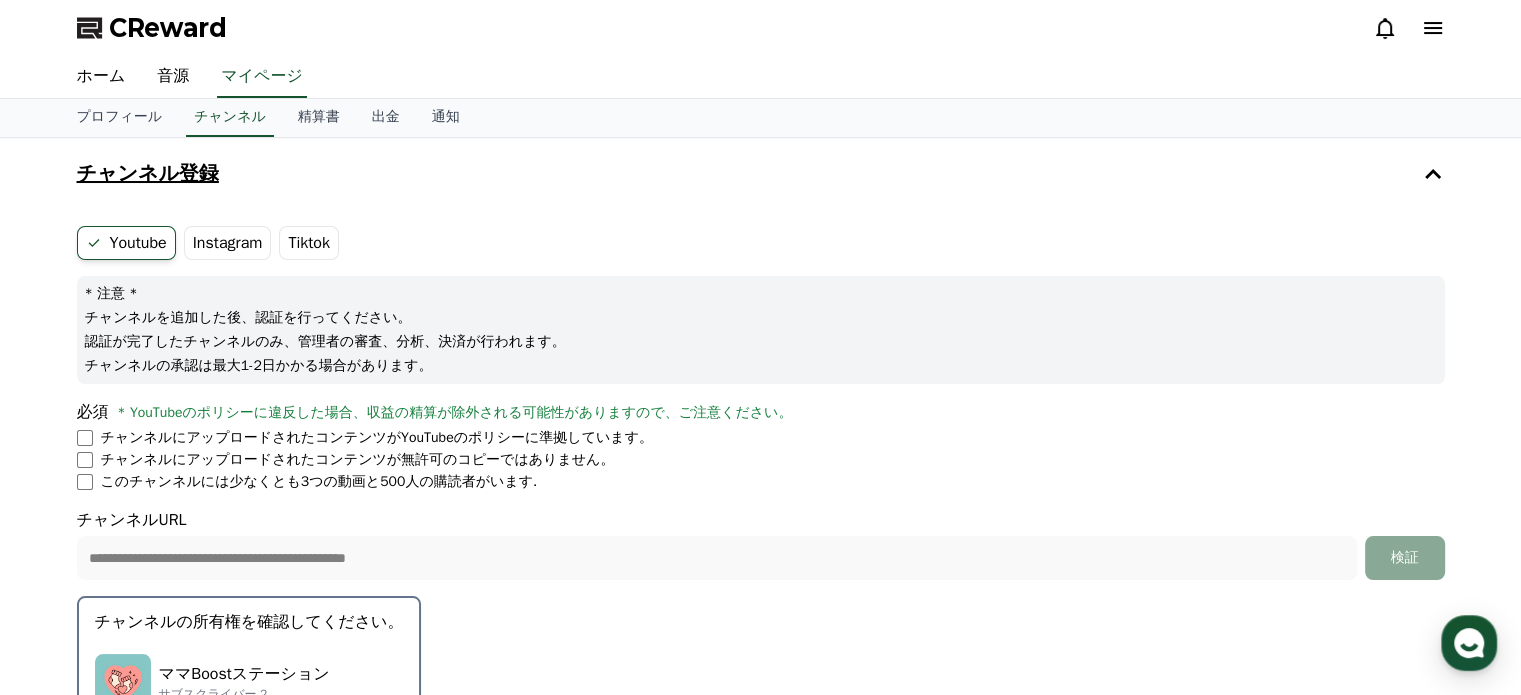 click on "チャンネル登録" at bounding box center [761, 174] 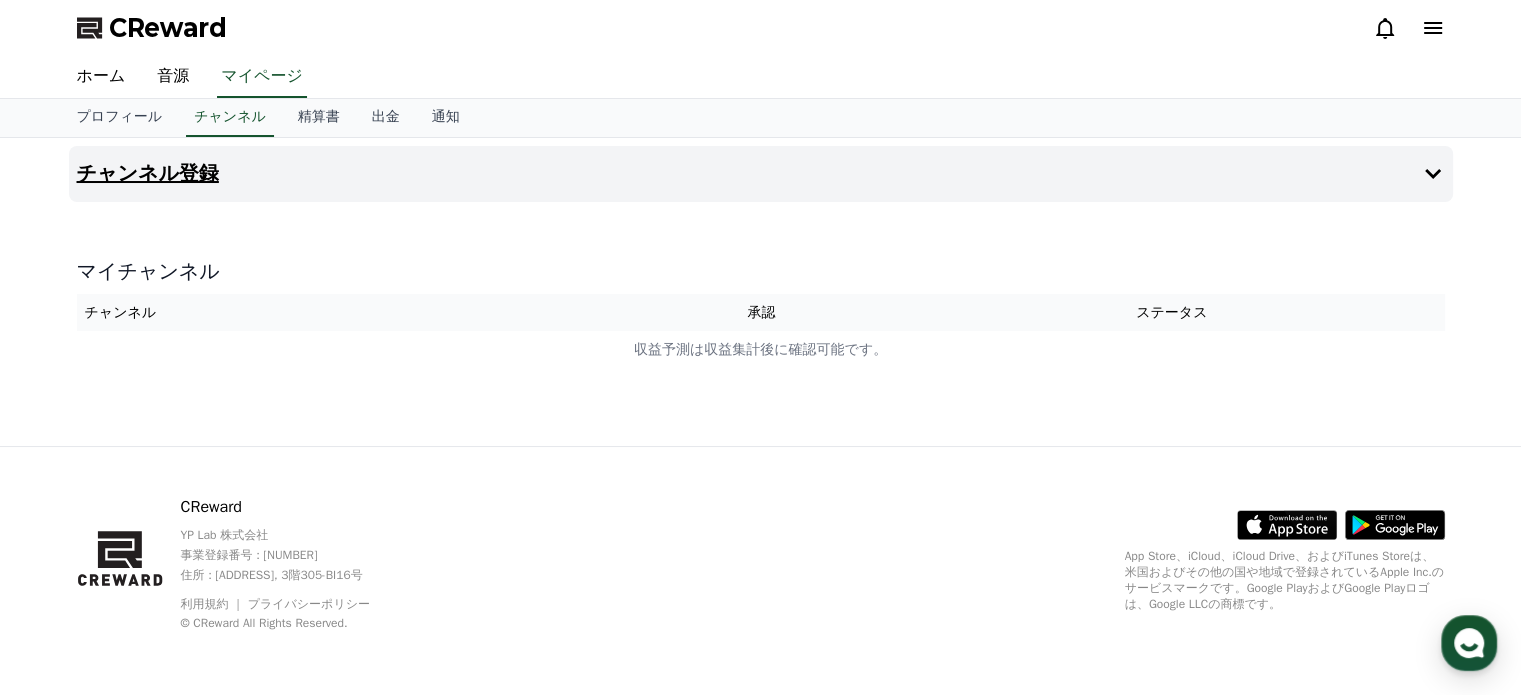 click on "チャンネル登録" at bounding box center (148, 174) 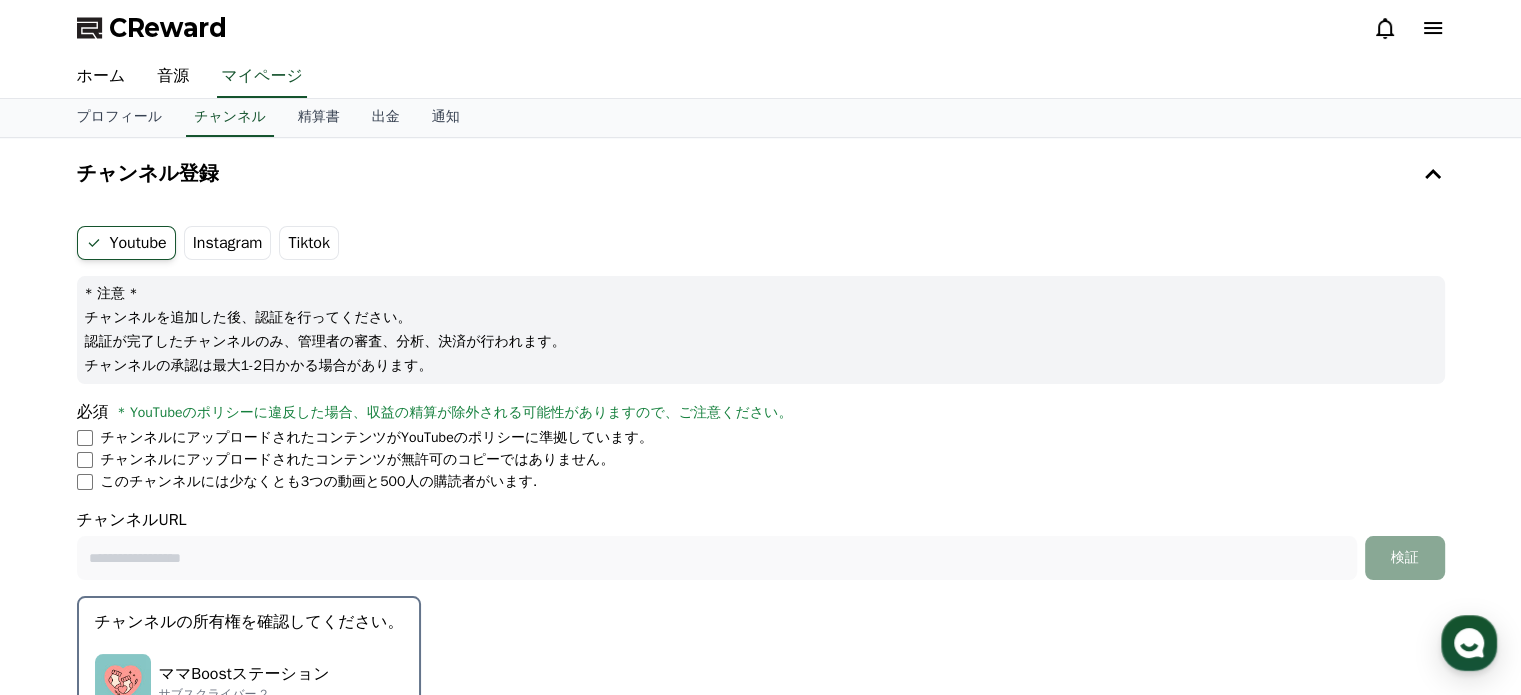 click on "Tiktok" at bounding box center (309, 243) 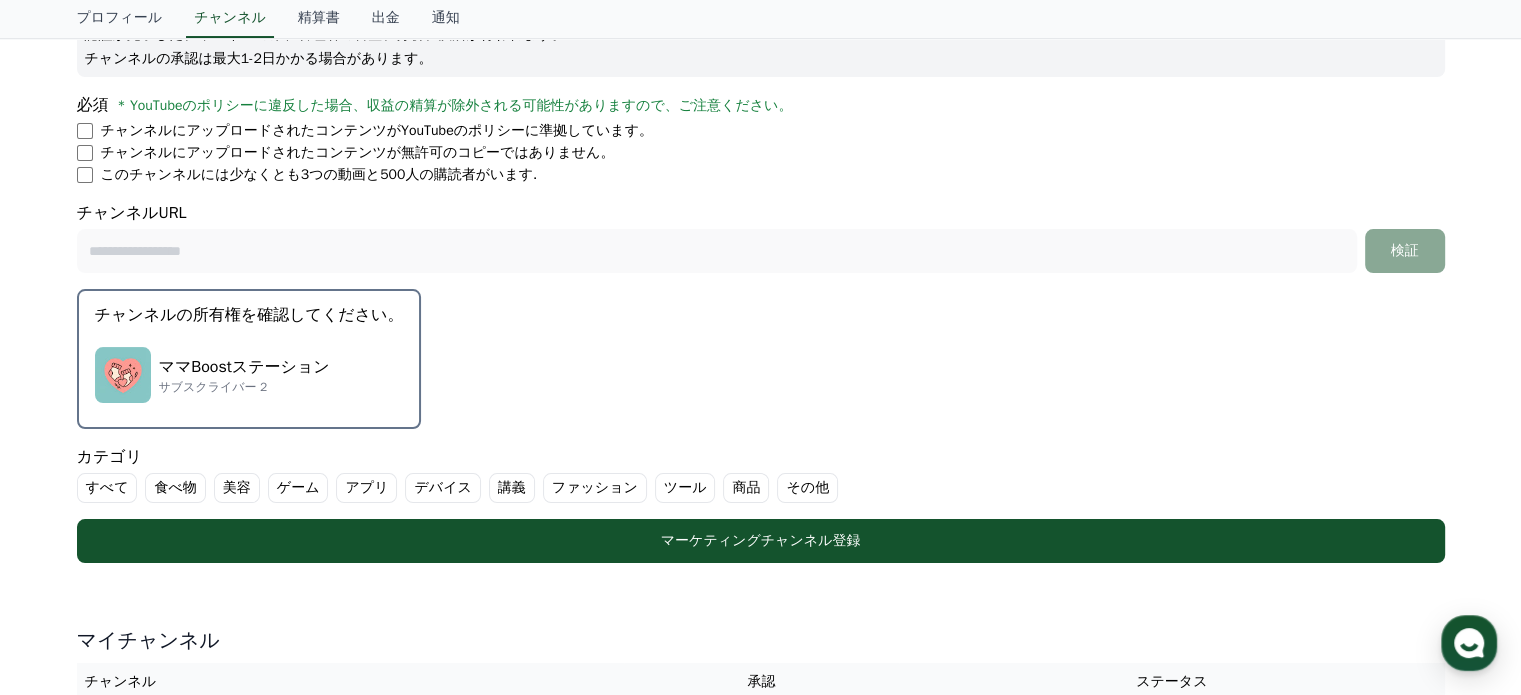 scroll, scrollTop: 400, scrollLeft: 0, axis: vertical 